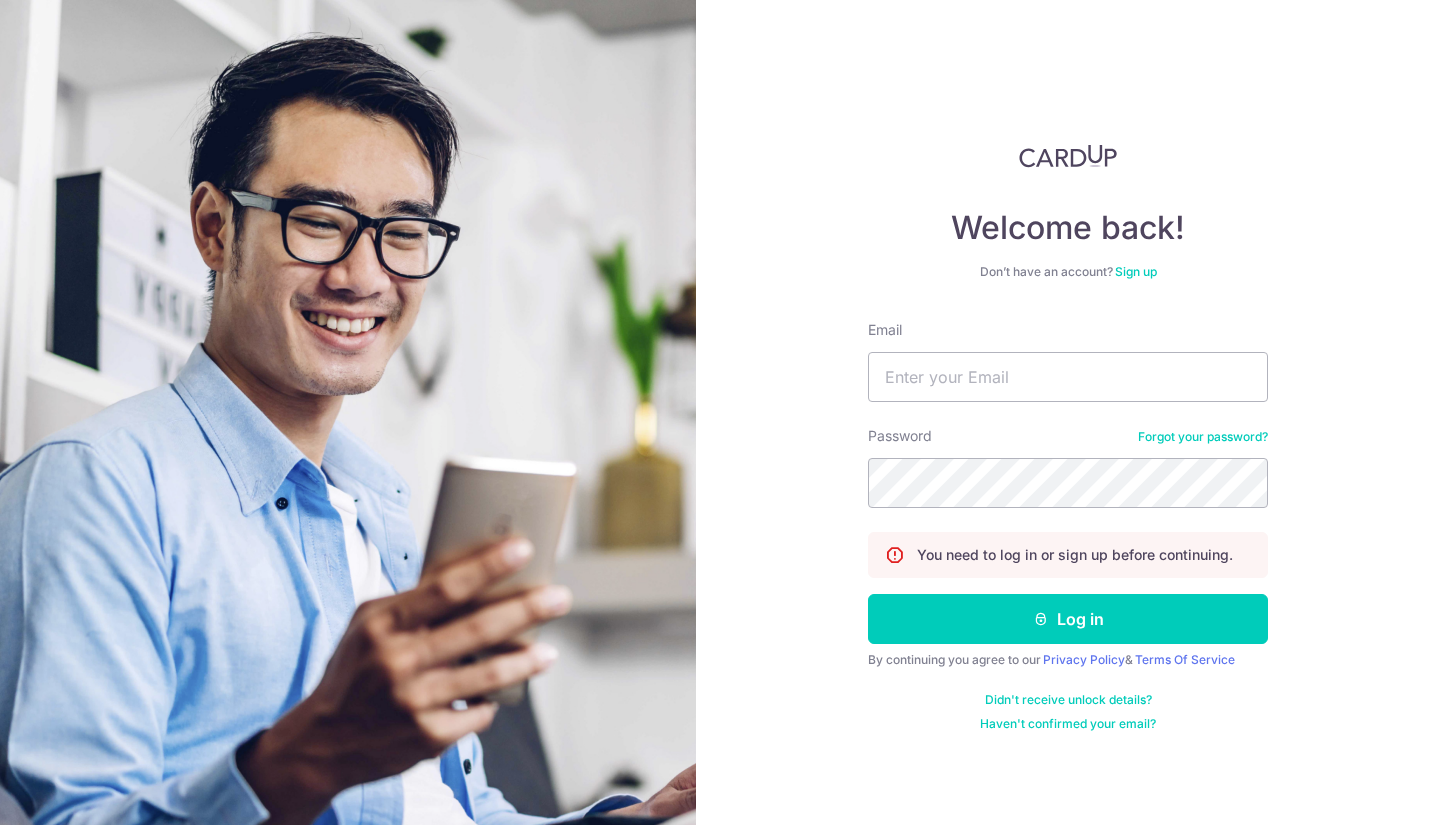 scroll, scrollTop: 0, scrollLeft: 0, axis: both 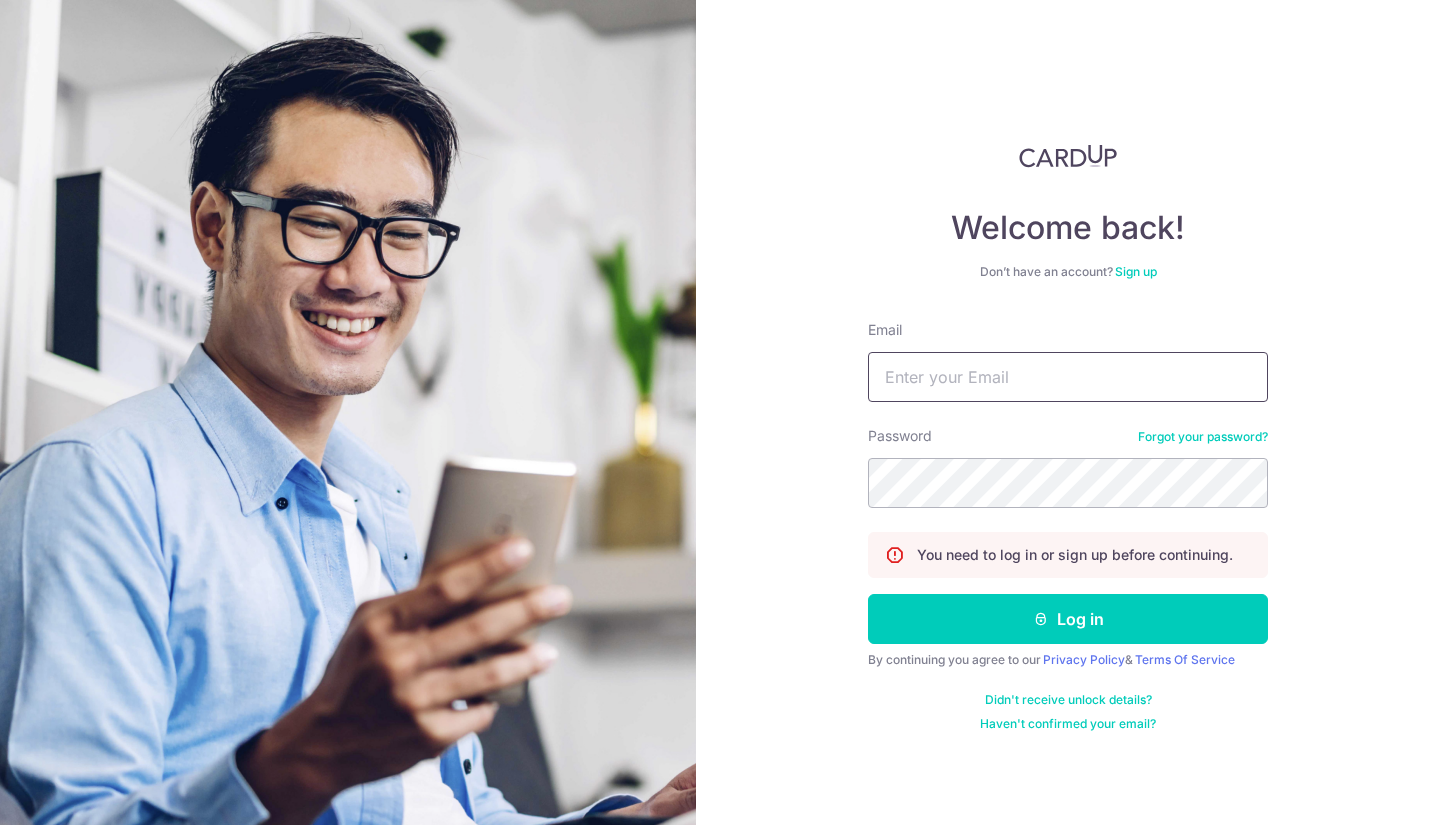 click on "Email" at bounding box center [1068, 377] 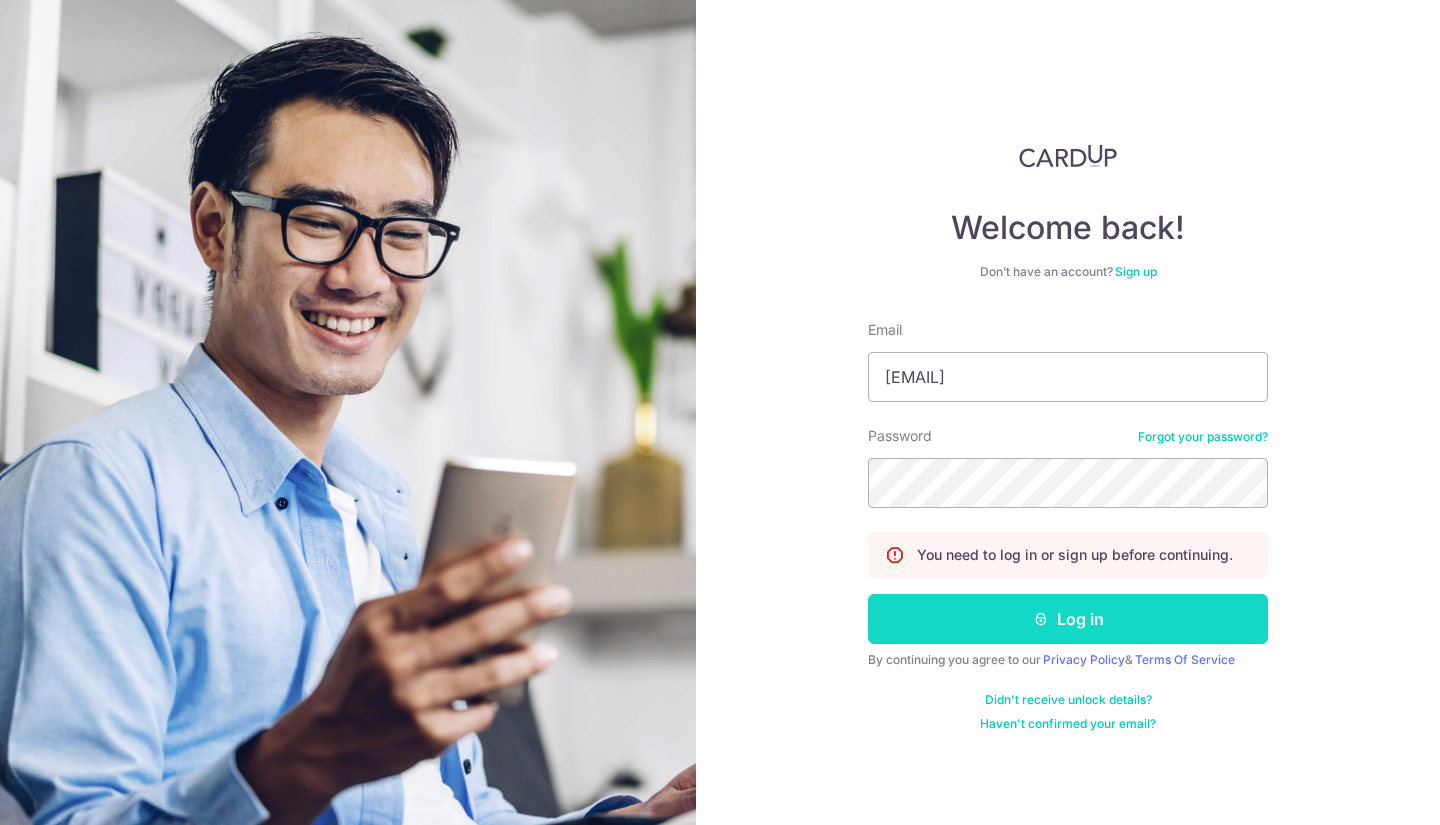 click on "Log in" at bounding box center (1068, 619) 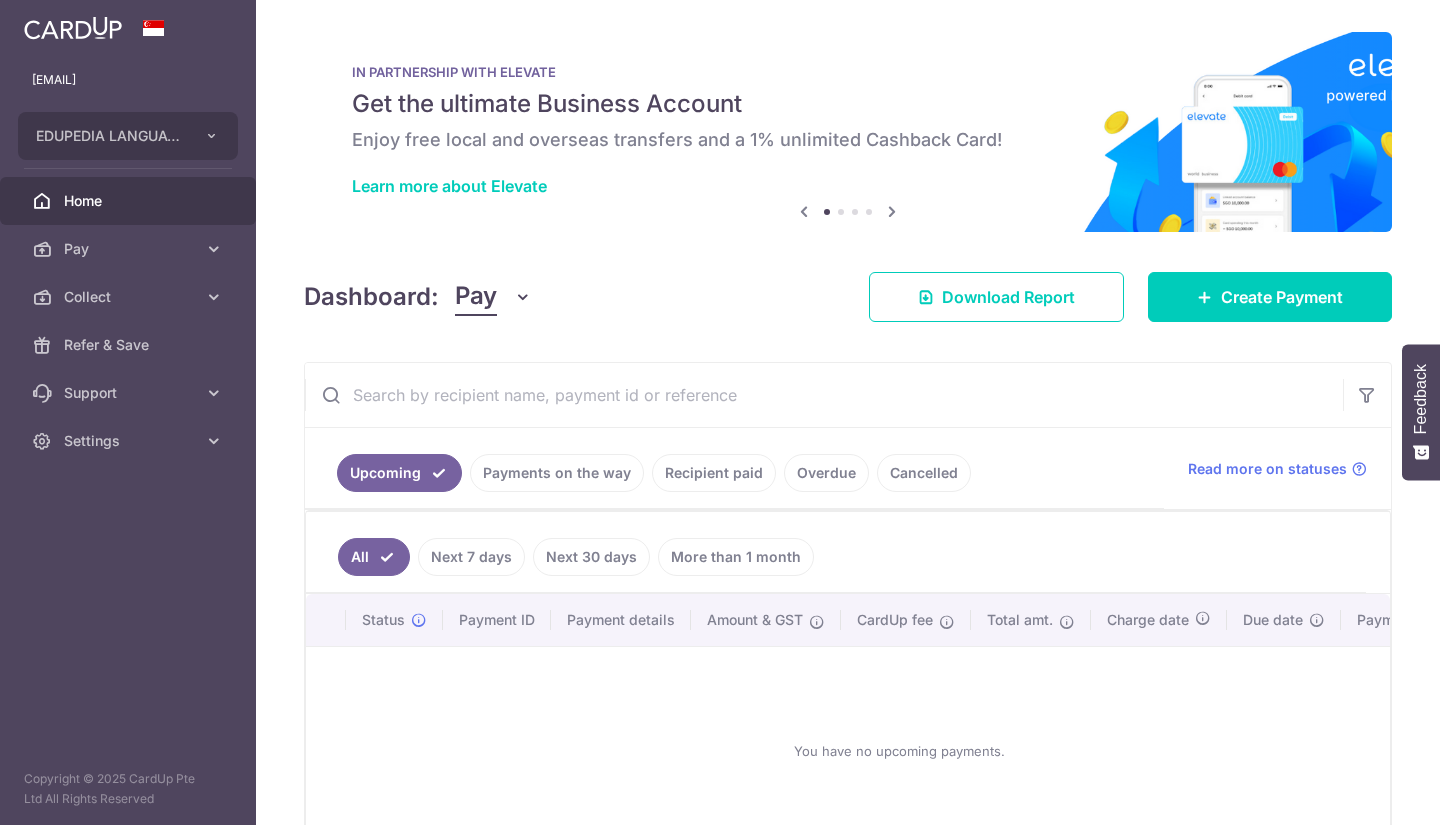 scroll, scrollTop: 0, scrollLeft: 0, axis: both 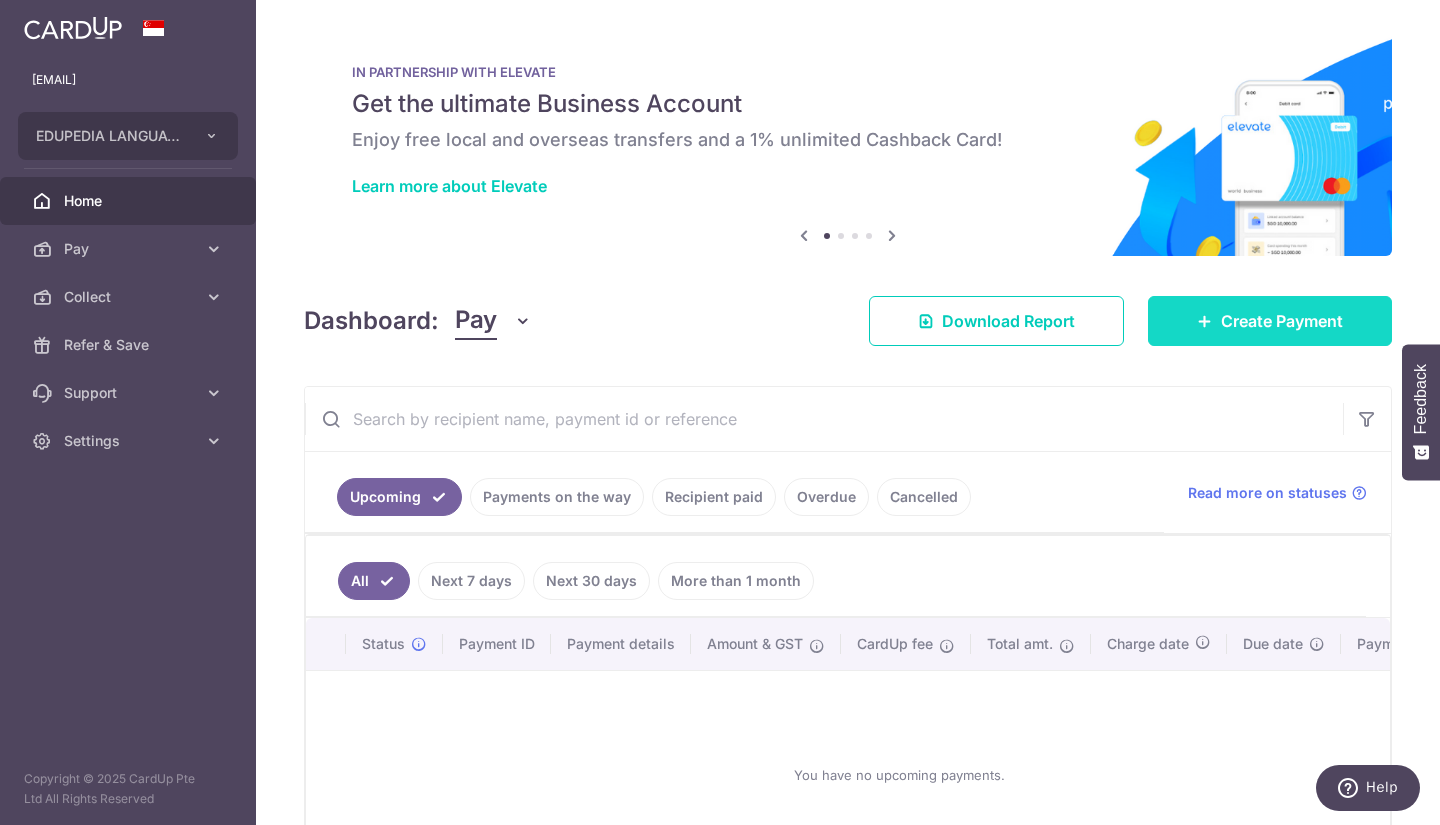 click on "Create Payment" at bounding box center (1270, 321) 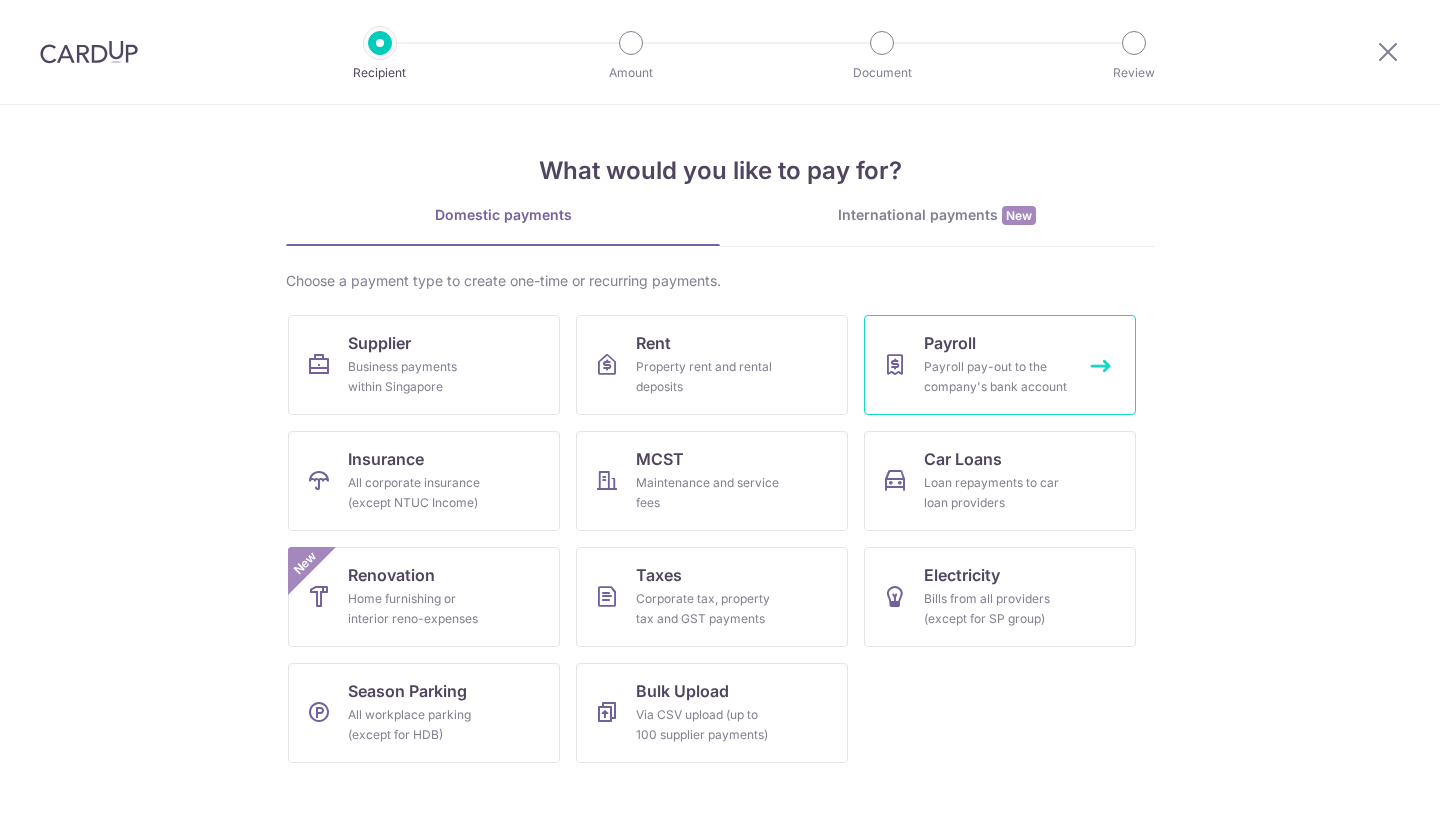 scroll, scrollTop: 0, scrollLeft: 0, axis: both 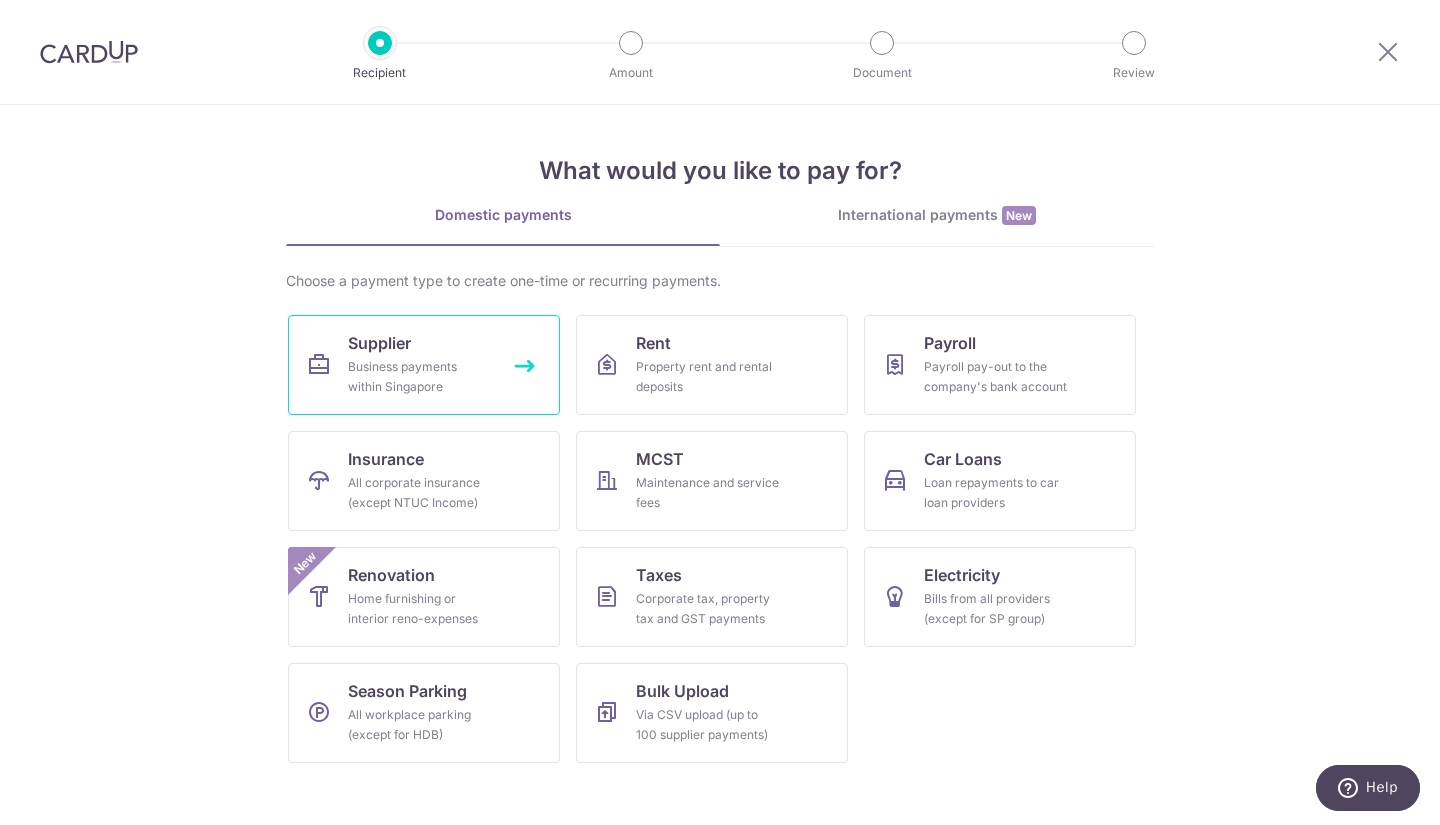 click on "Supplier Business payments within Singapore" at bounding box center (424, 365) 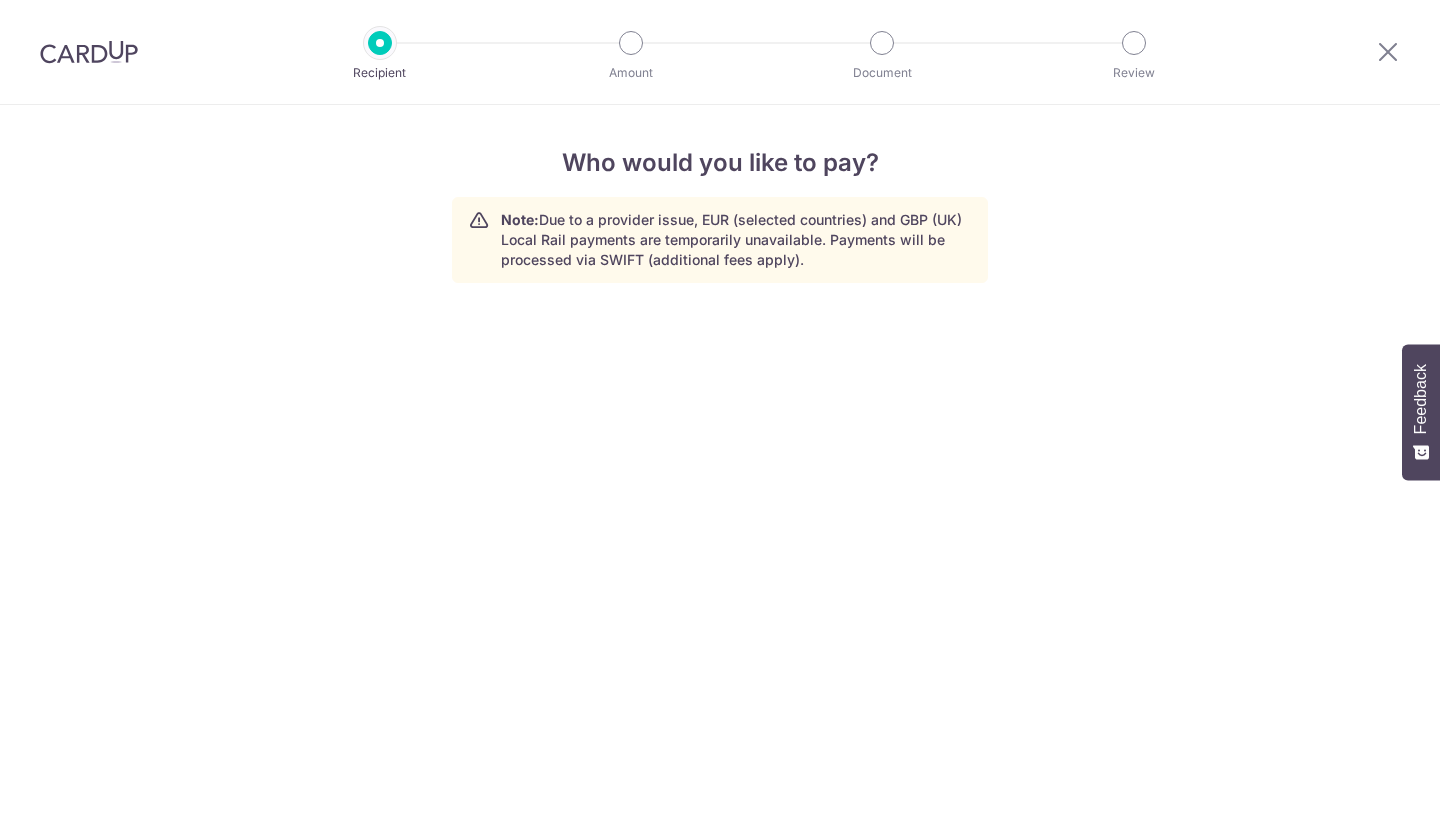 scroll, scrollTop: 0, scrollLeft: 0, axis: both 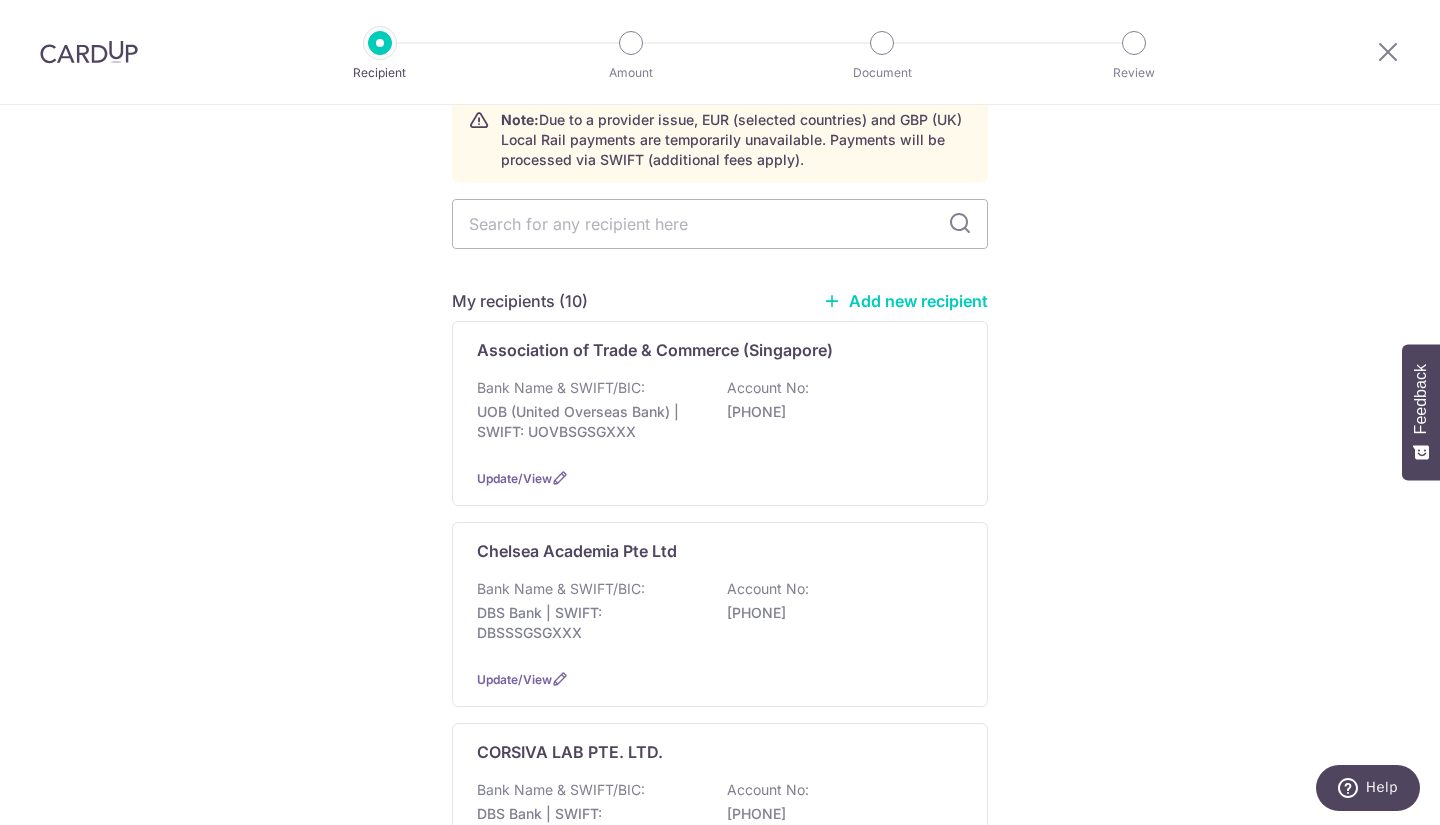 click at bounding box center (89, 52) 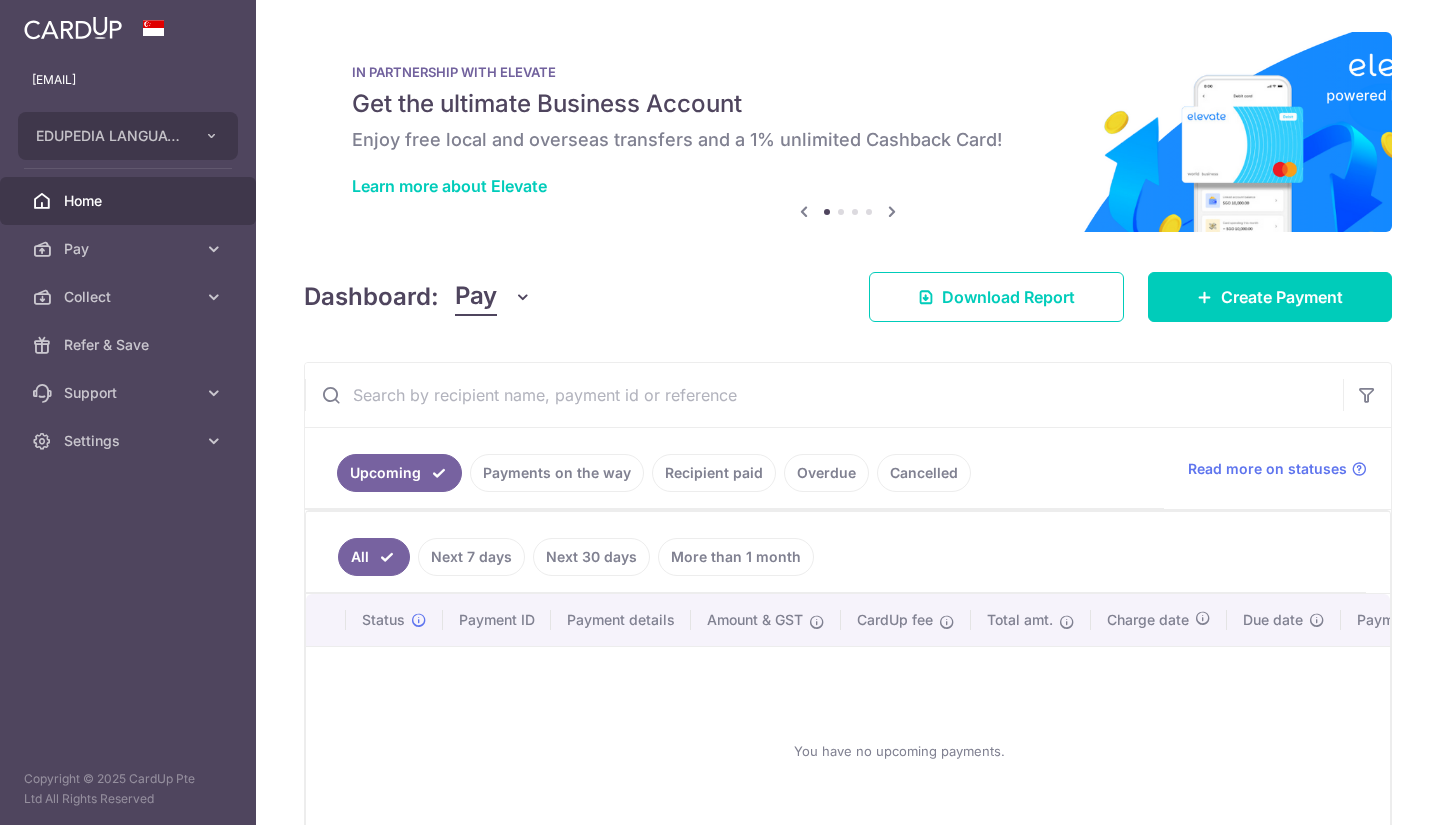 scroll, scrollTop: 0, scrollLeft: 0, axis: both 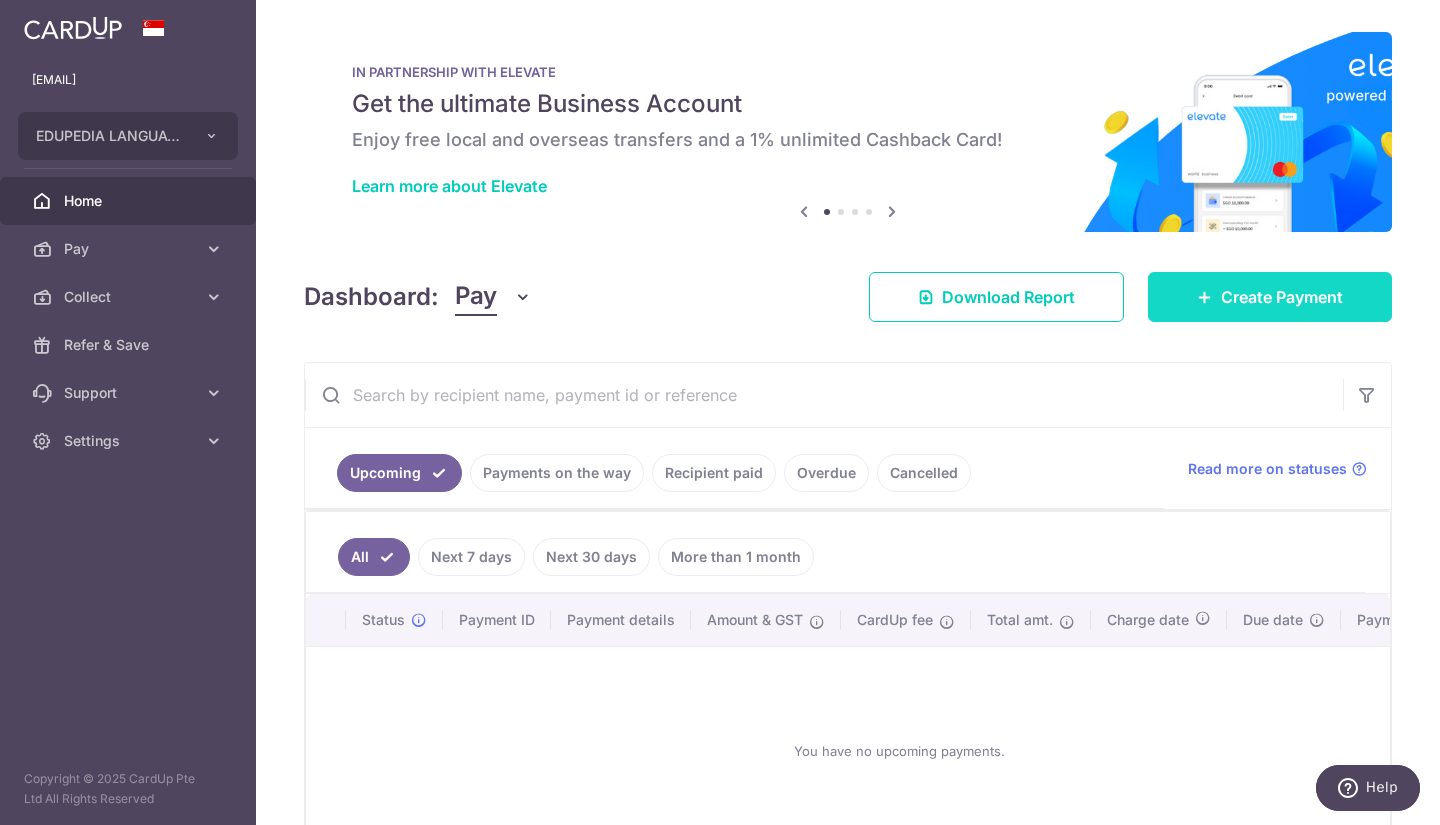 click on "Create Payment" at bounding box center [1282, 297] 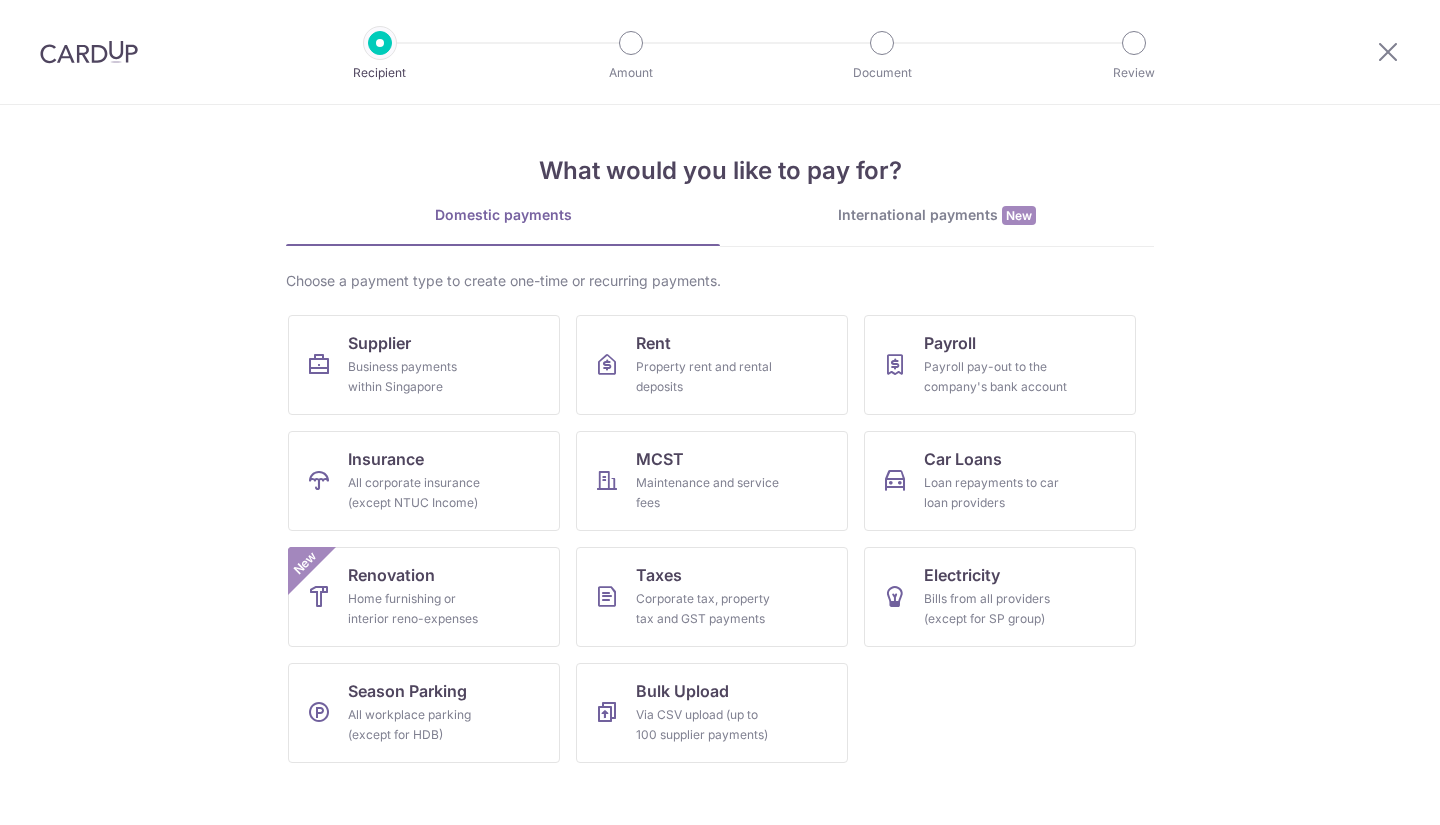scroll, scrollTop: 0, scrollLeft: 0, axis: both 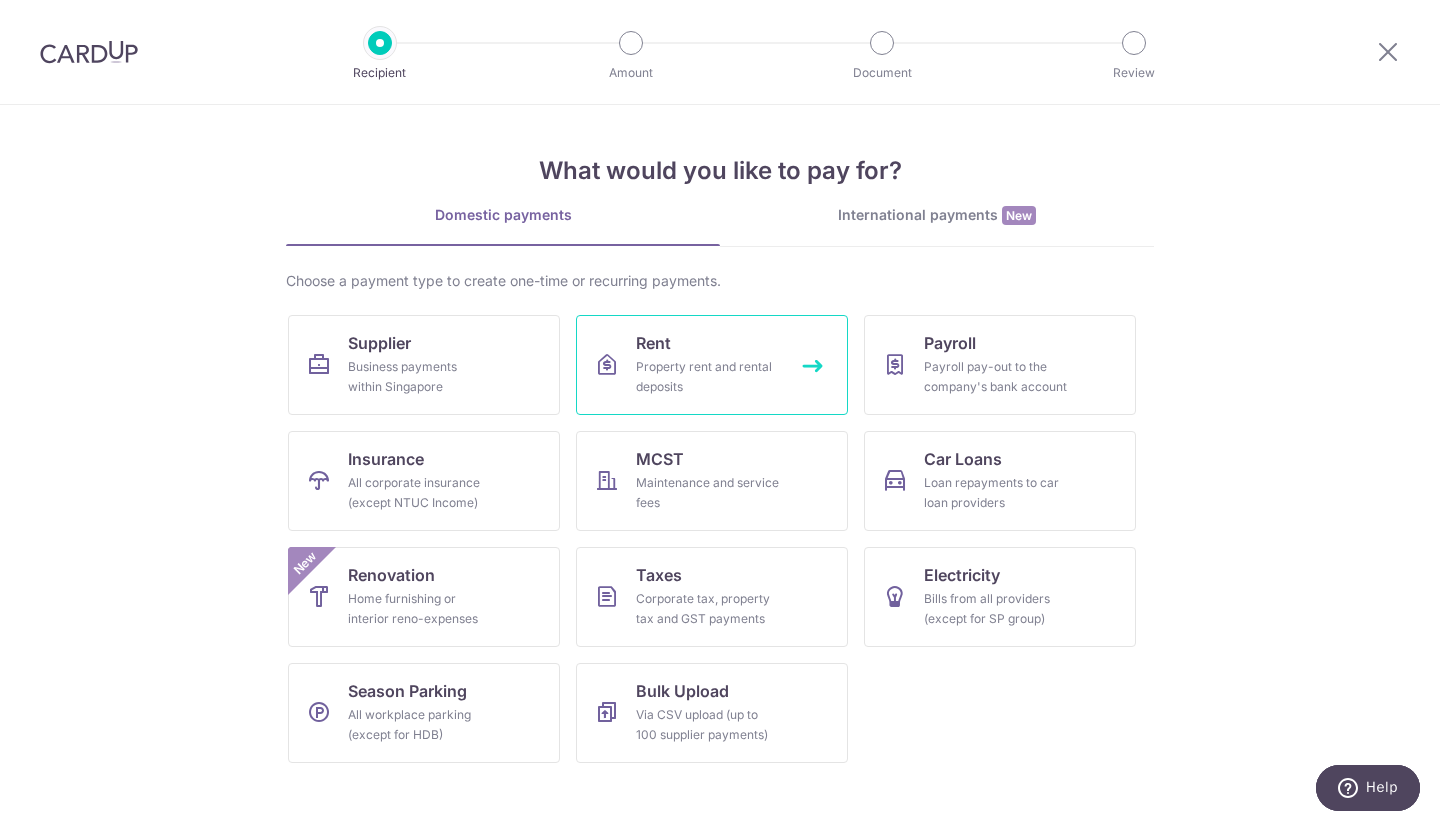 click on "Property rent and rental deposits" at bounding box center (708, 377) 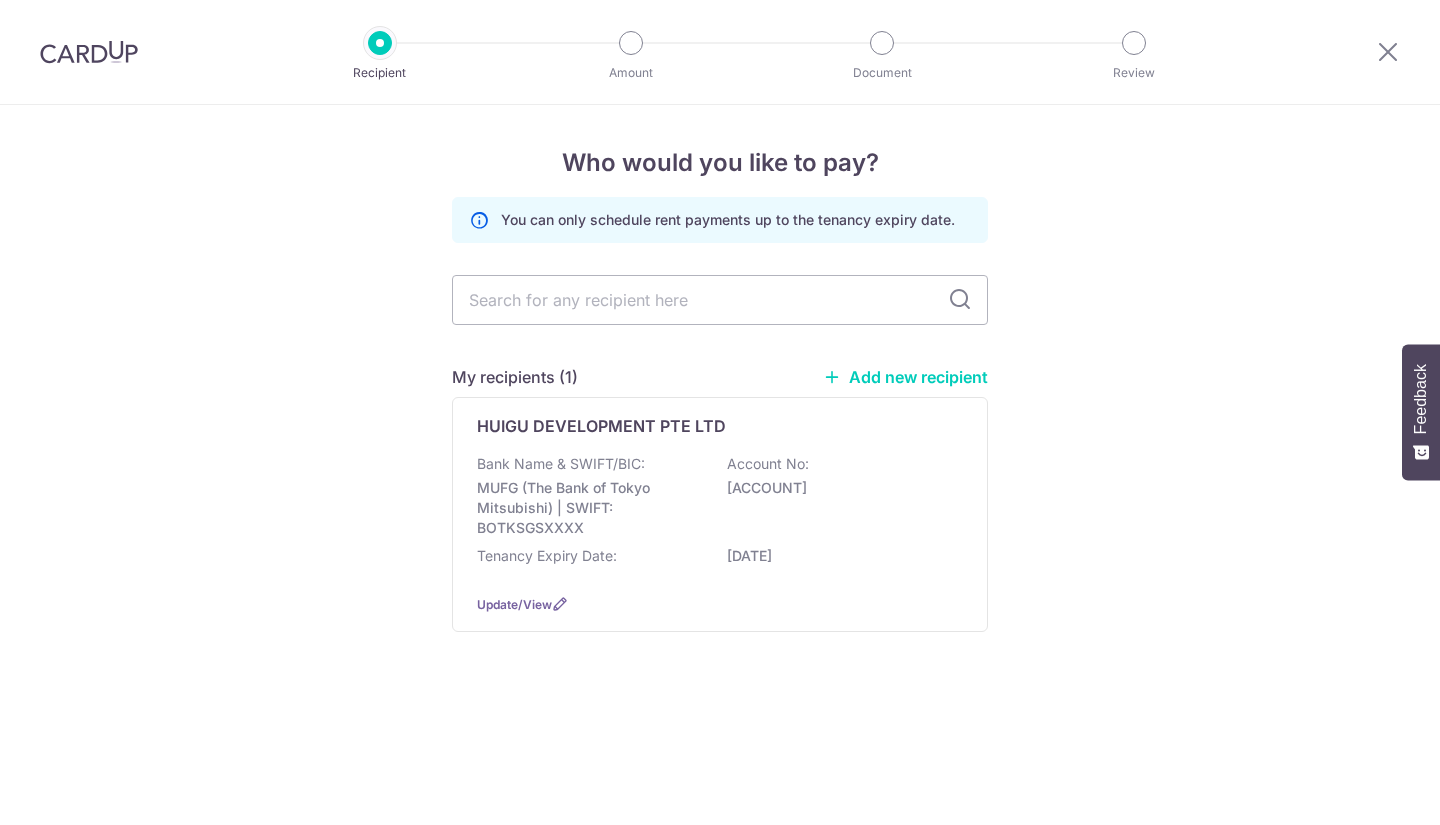scroll, scrollTop: 0, scrollLeft: 0, axis: both 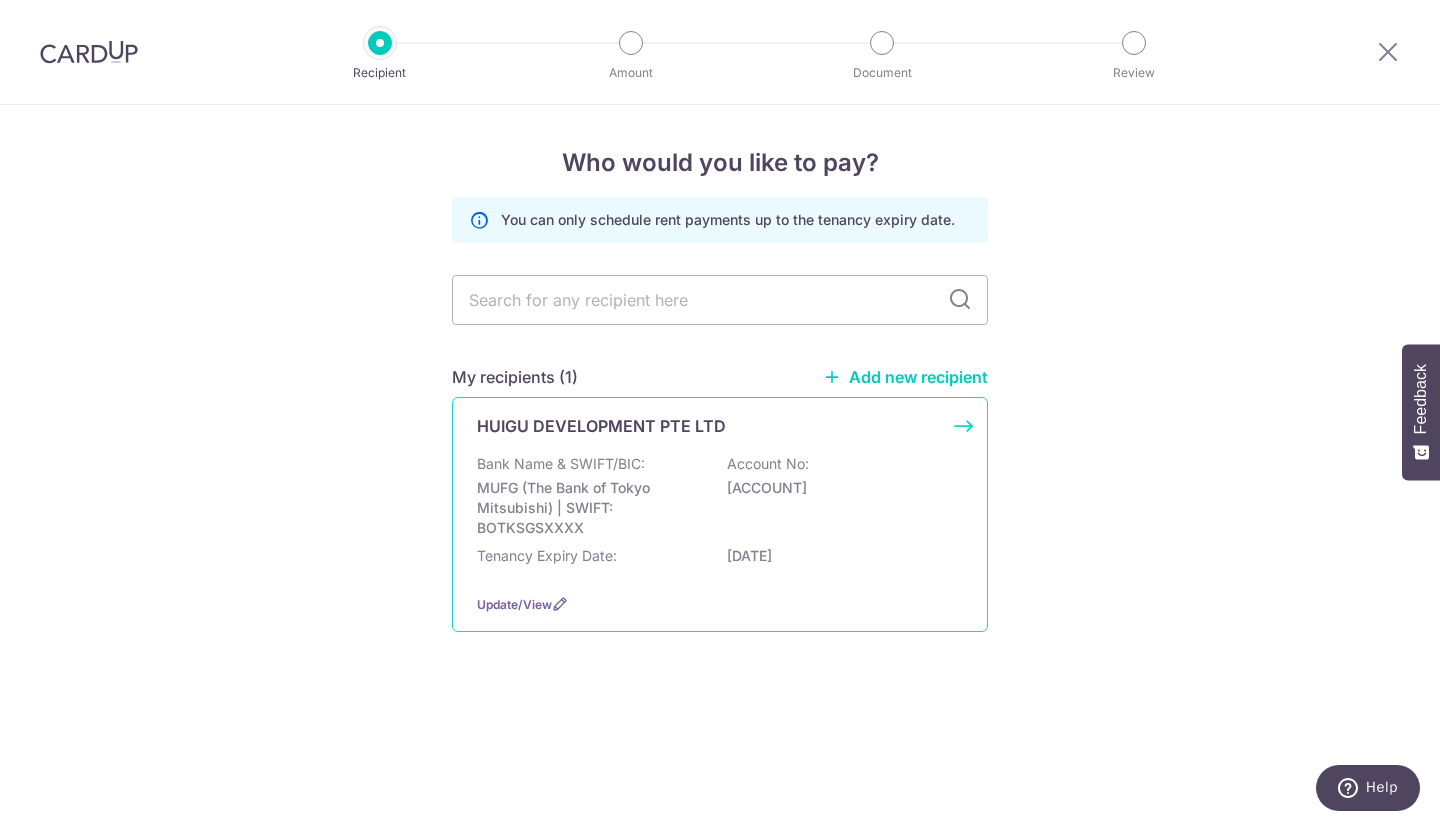 click on "Bank Name & SWIFT/BIC:
MUFG (The Bank of Tokyo Mitsubishi) | SWIFT: BOTKSGSXXXX
Account No:
069218" at bounding box center [720, 496] 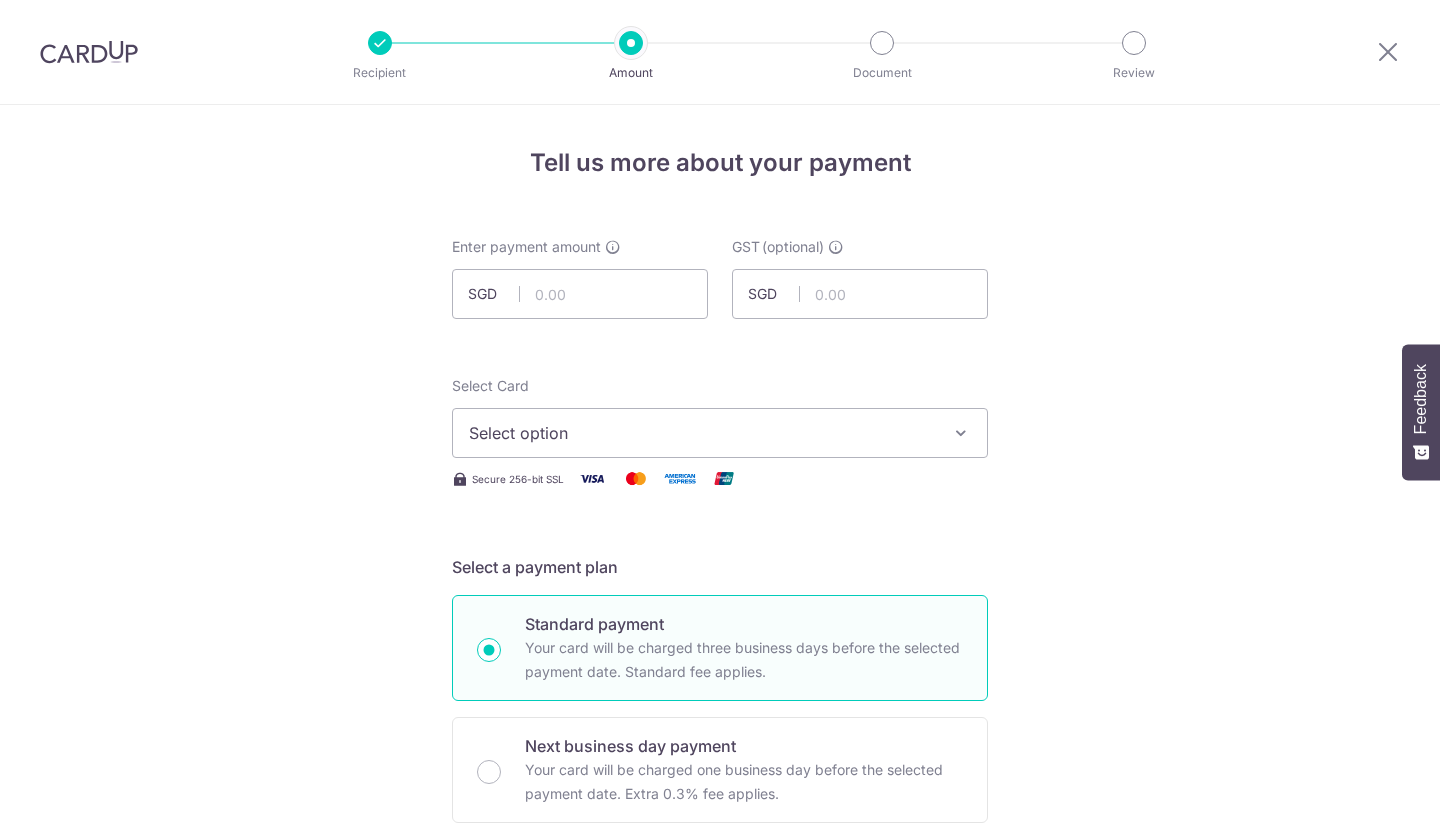 scroll, scrollTop: 0, scrollLeft: 0, axis: both 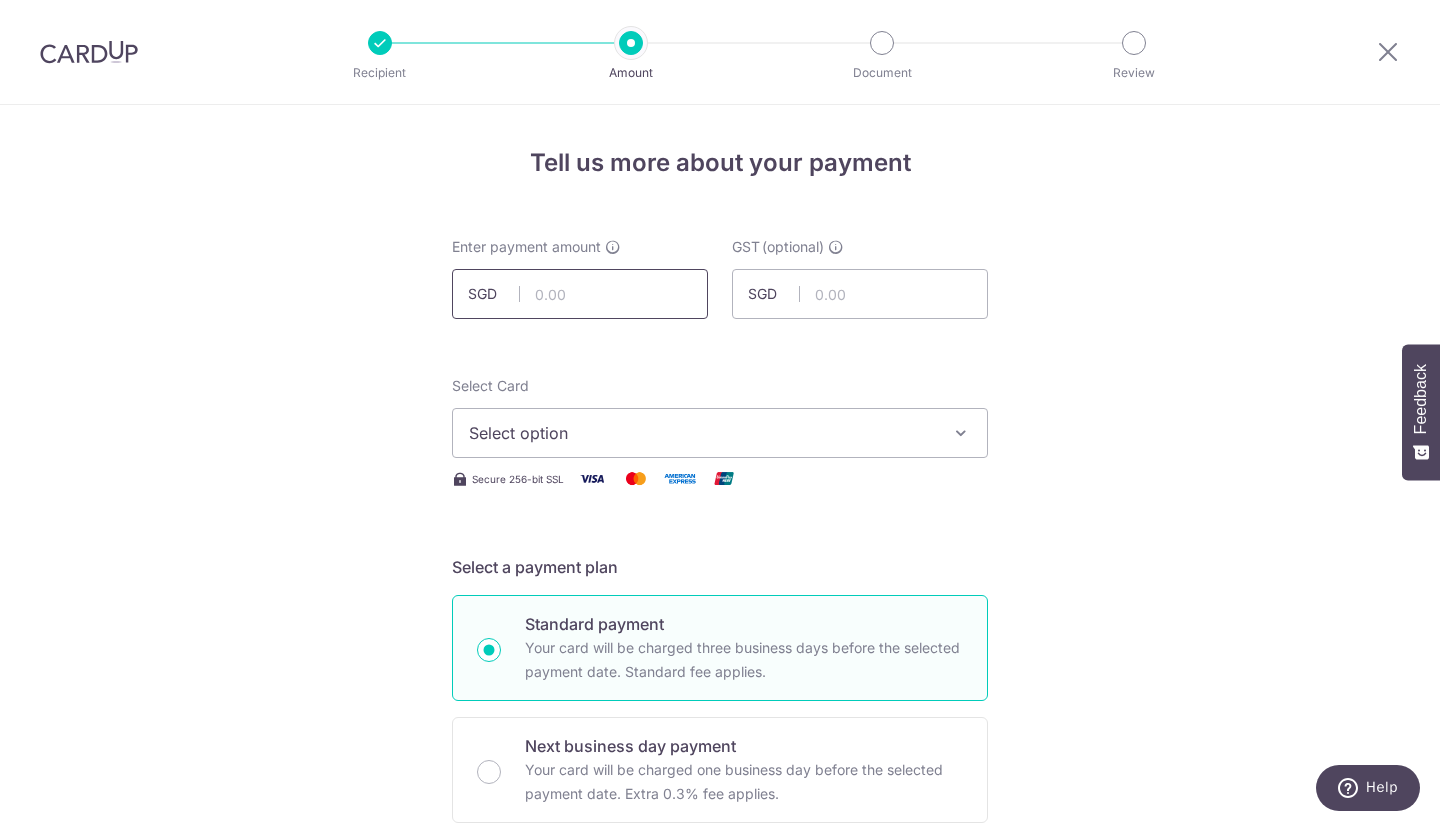 click at bounding box center (580, 294) 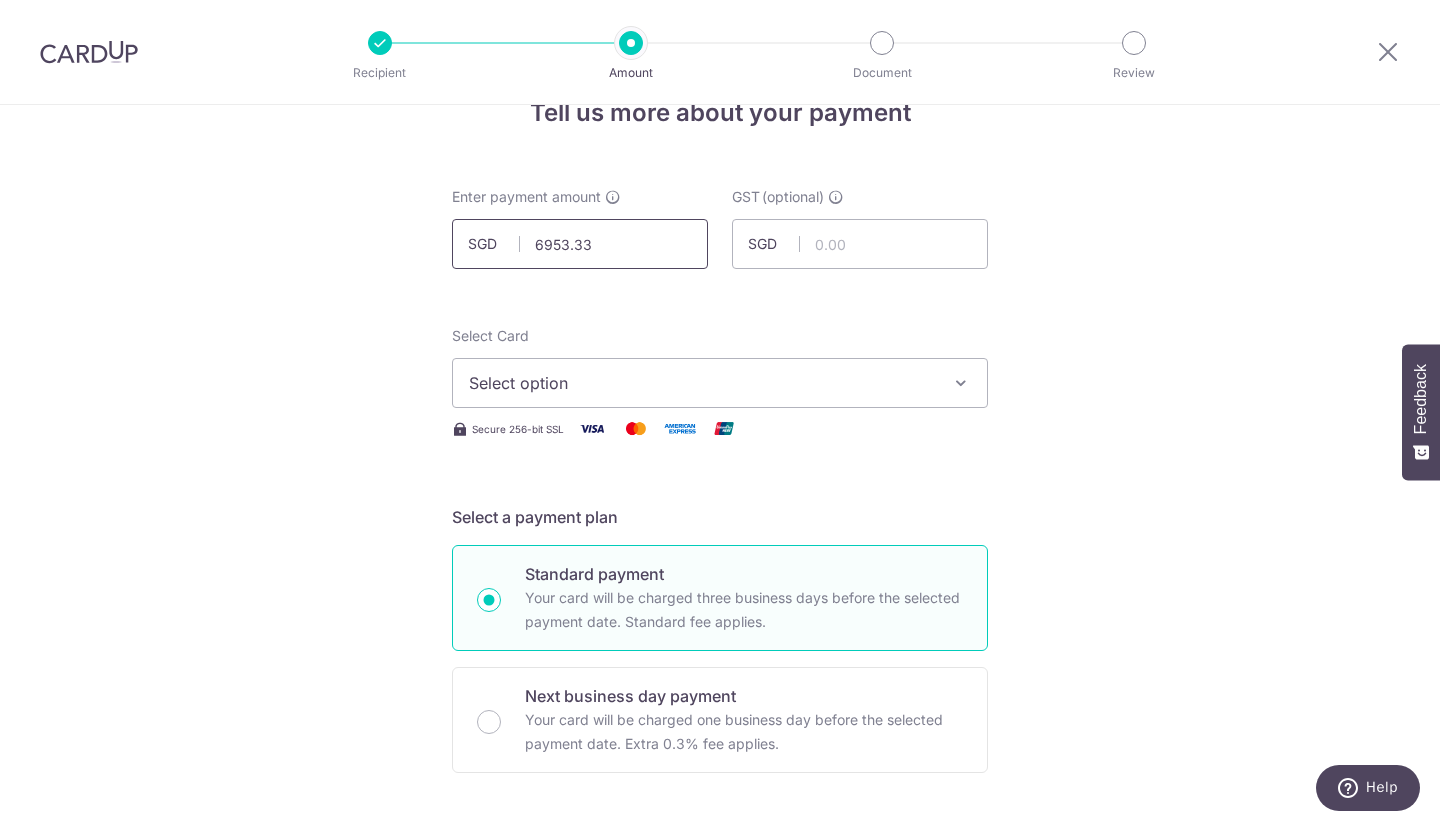 scroll, scrollTop: 100, scrollLeft: 0, axis: vertical 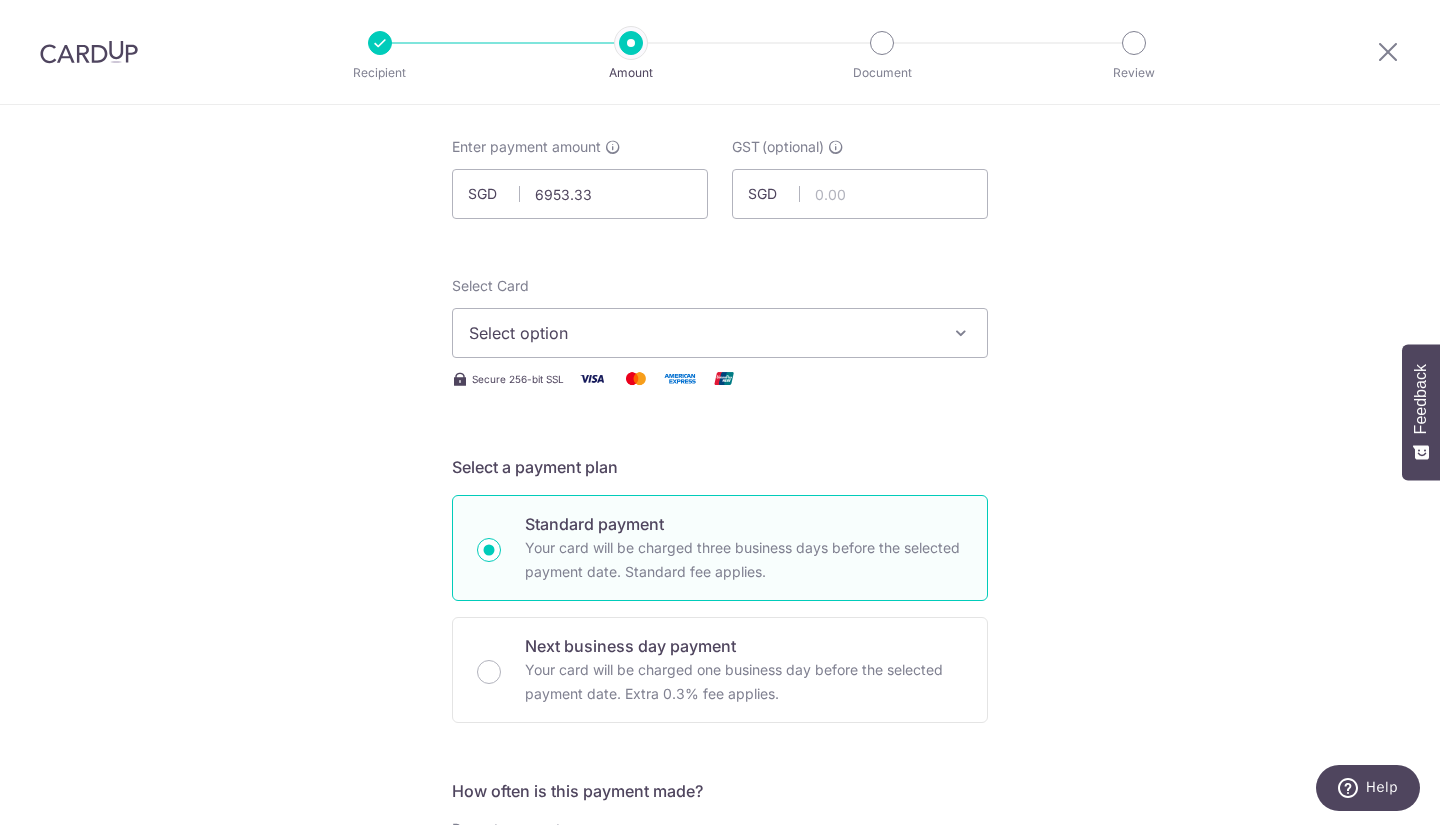 type on "6,953.33" 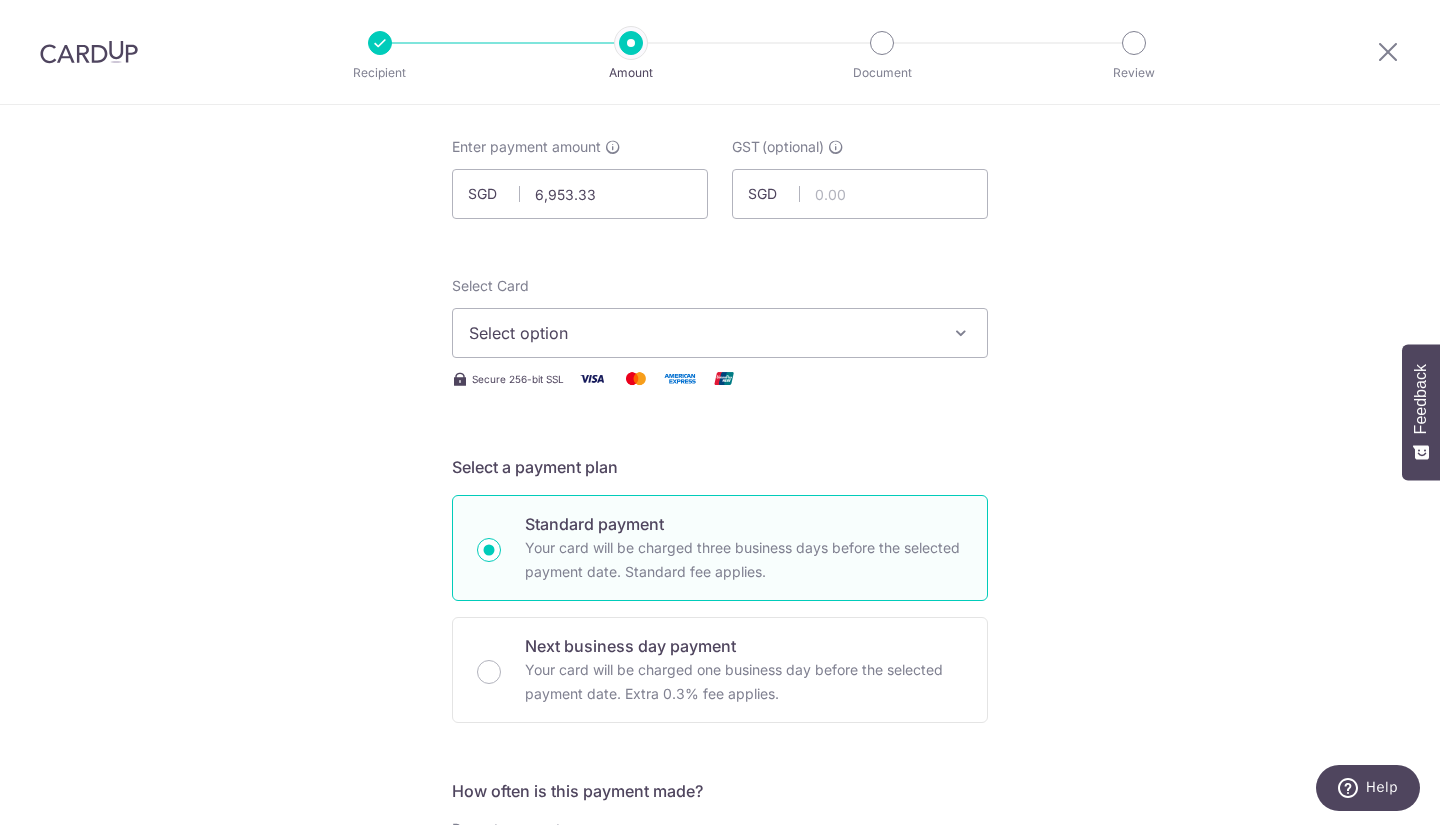 click on "Select option" at bounding box center [702, 333] 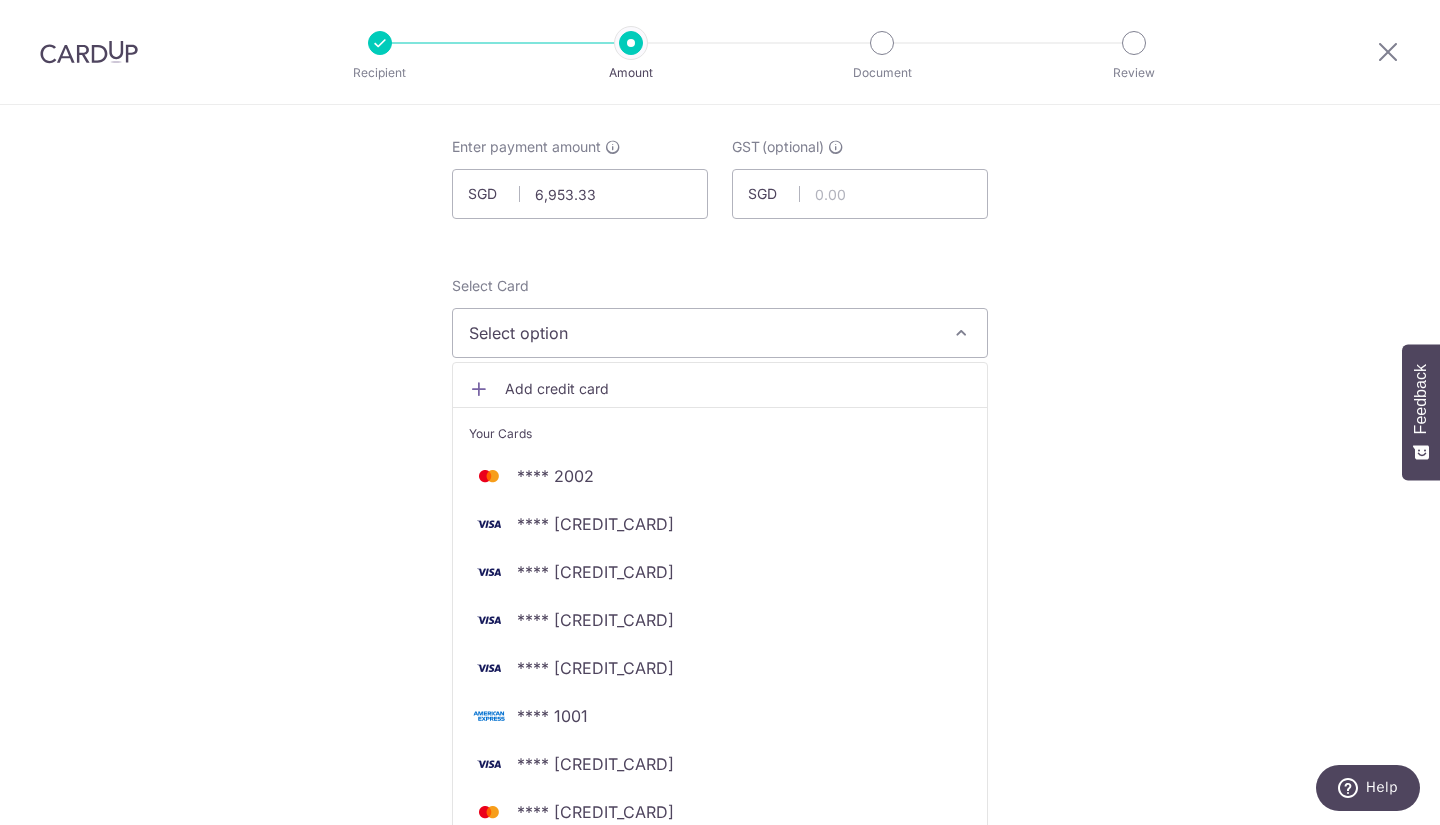 scroll, scrollTop: 200, scrollLeft: 0, axis: vertical 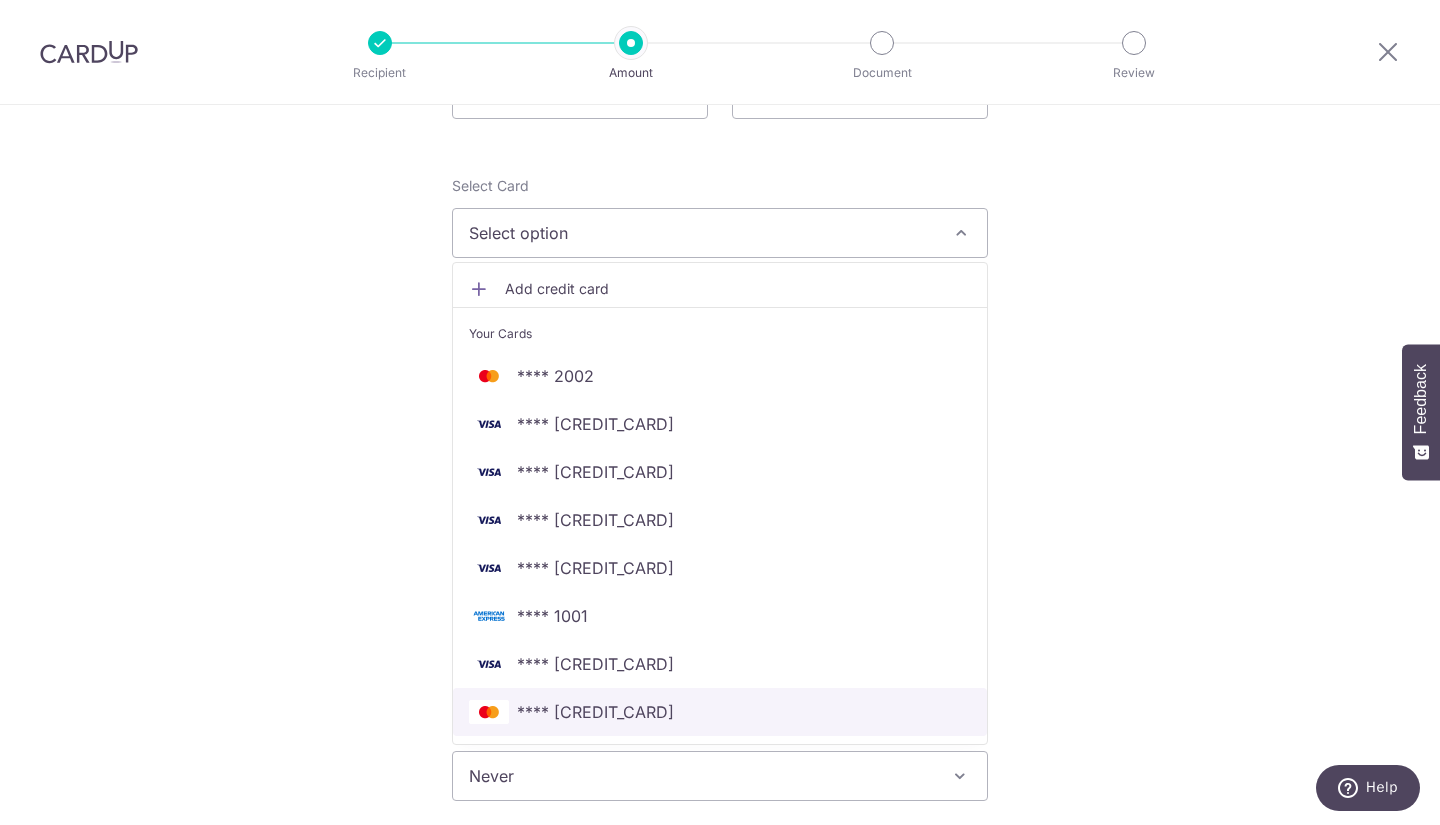 click on "**** 3171" at bounding box center [595, 712] 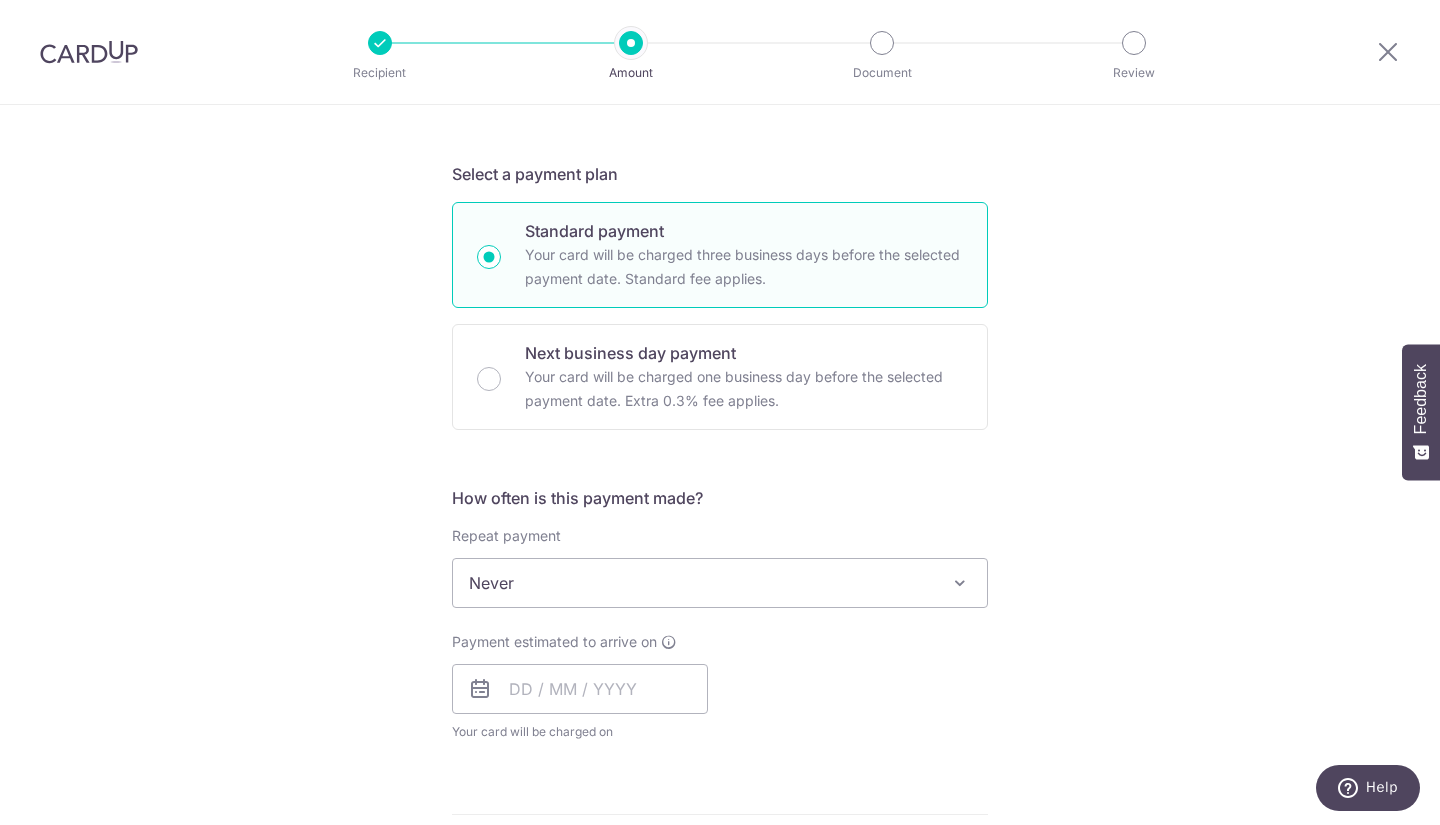 scroll, scrollTop: 600, scrollLeft: 0, axis: vertical 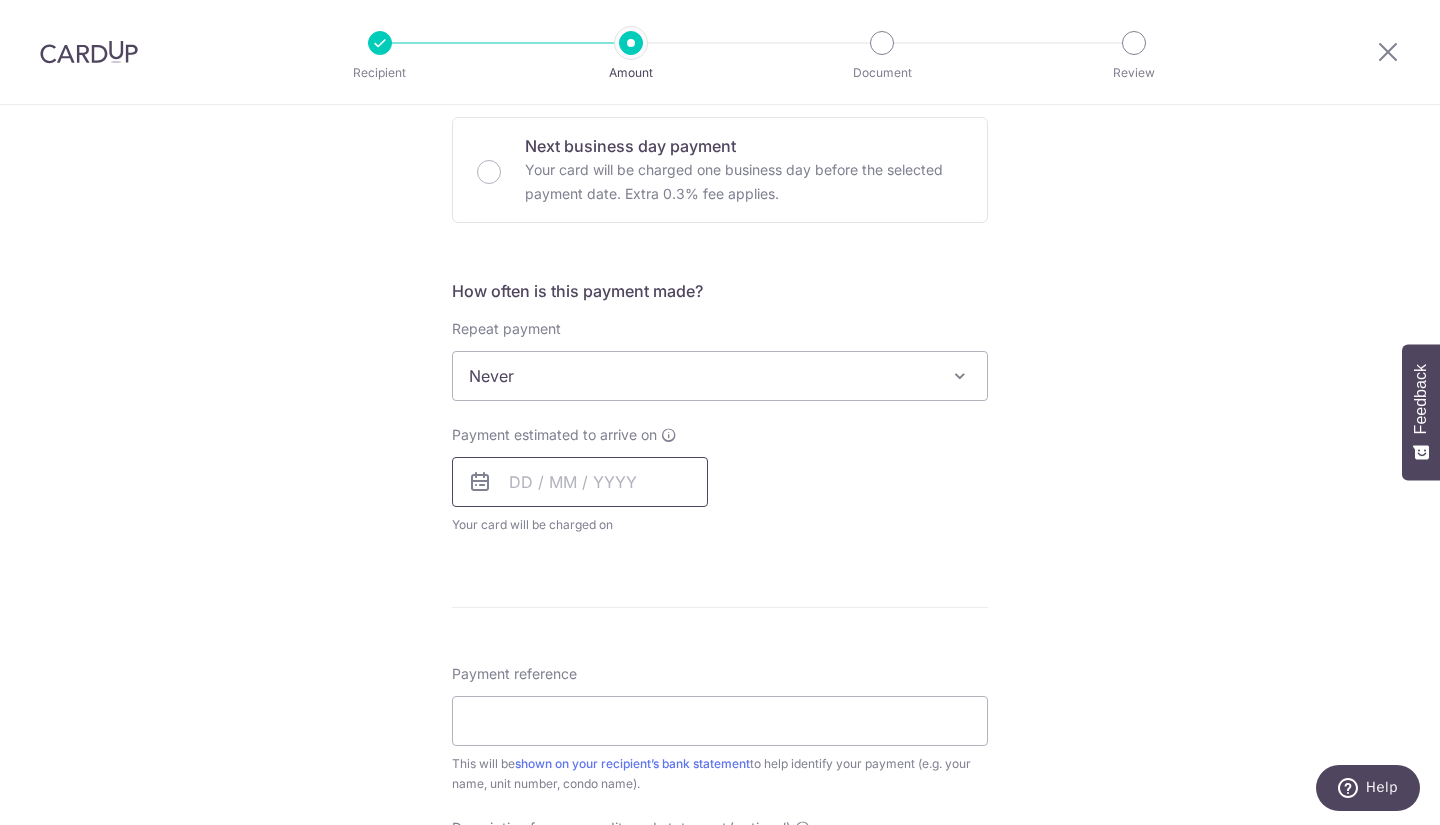 click at bounding box center (580, 482) 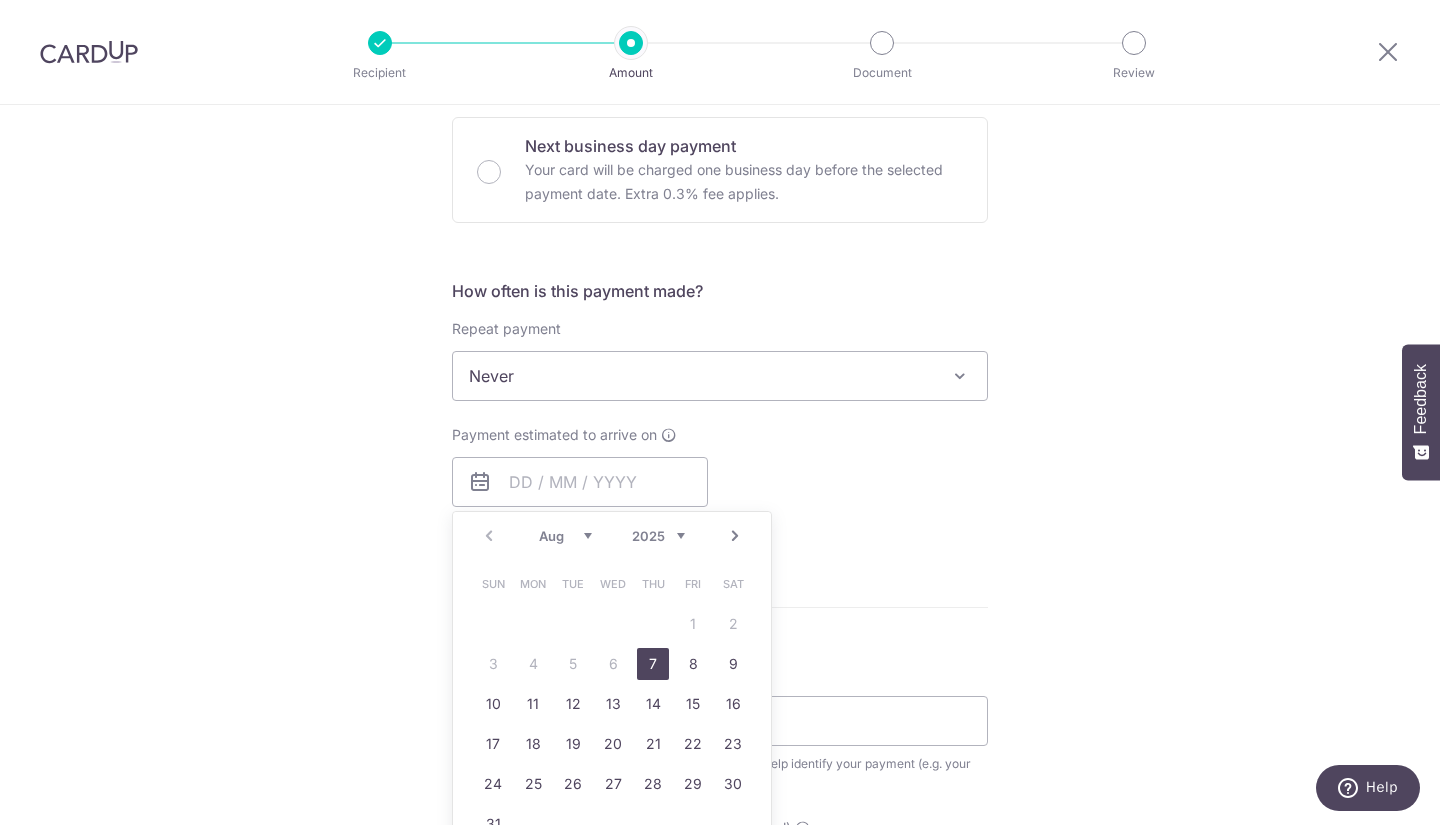 click on "7" at bounding box center [653, 664] 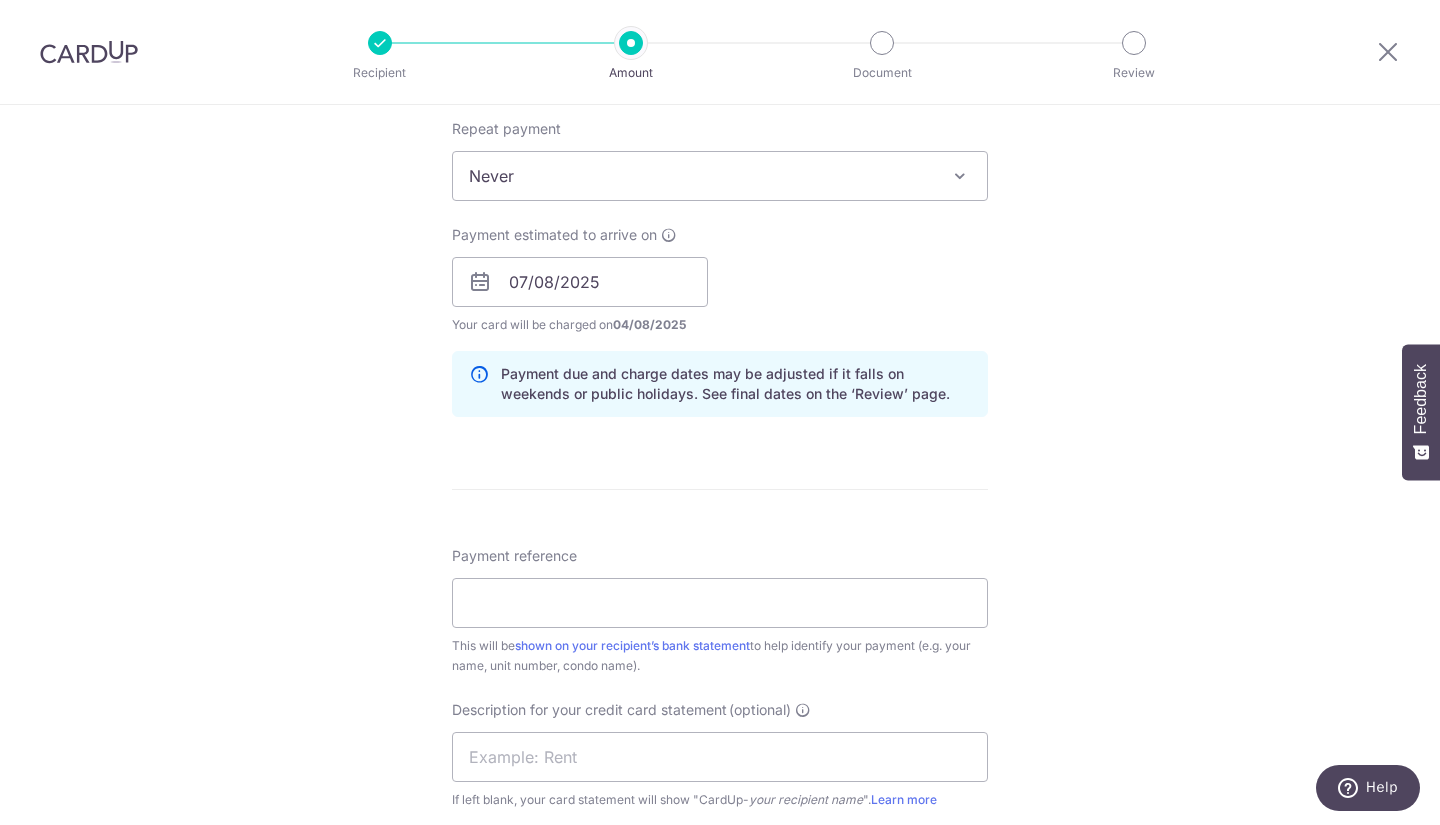 scroll, scrollTop: 900, scrollLeft: 0, axis: vertical 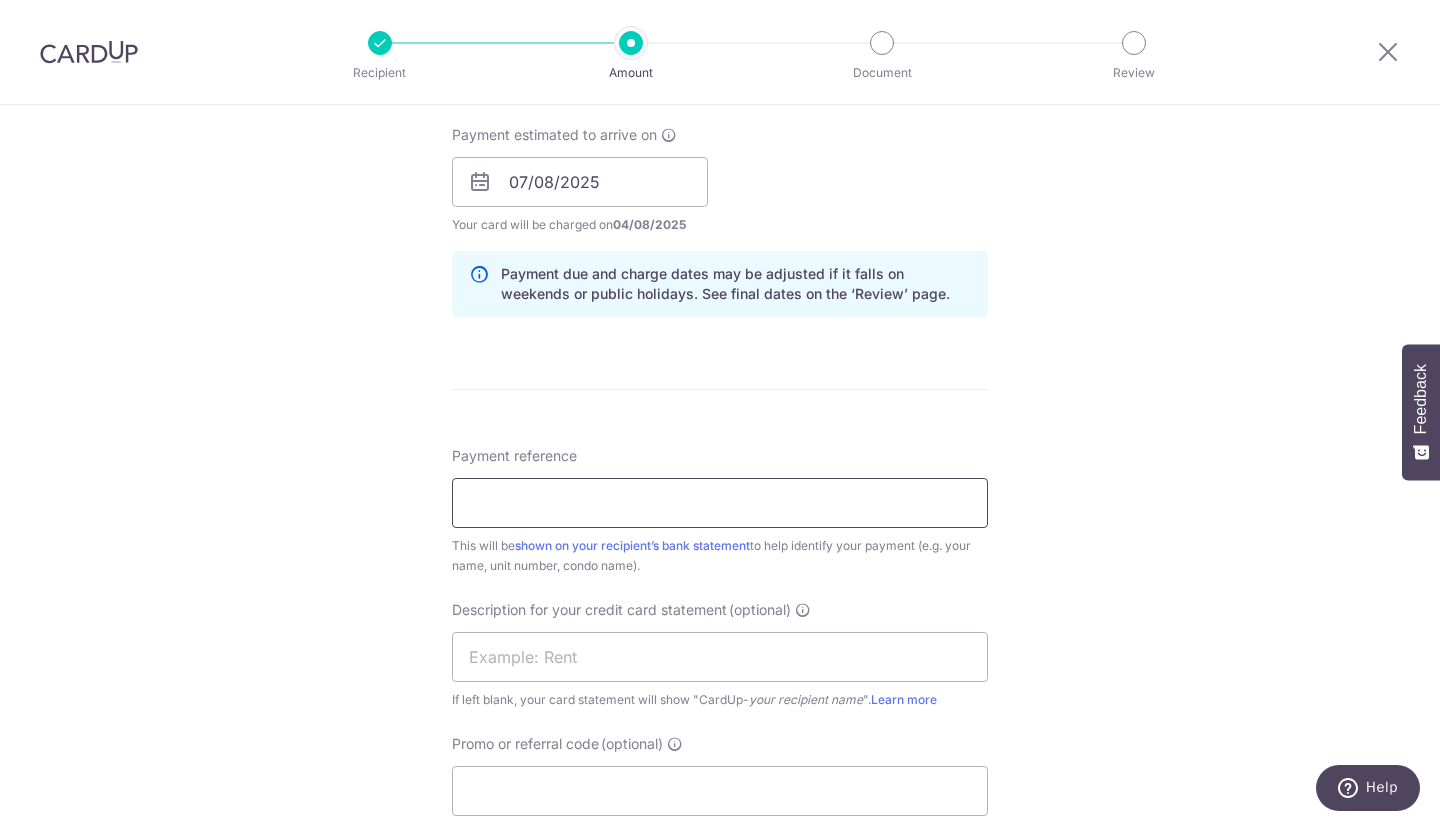 click on "Payment reference" at bounding box center (720, 503) 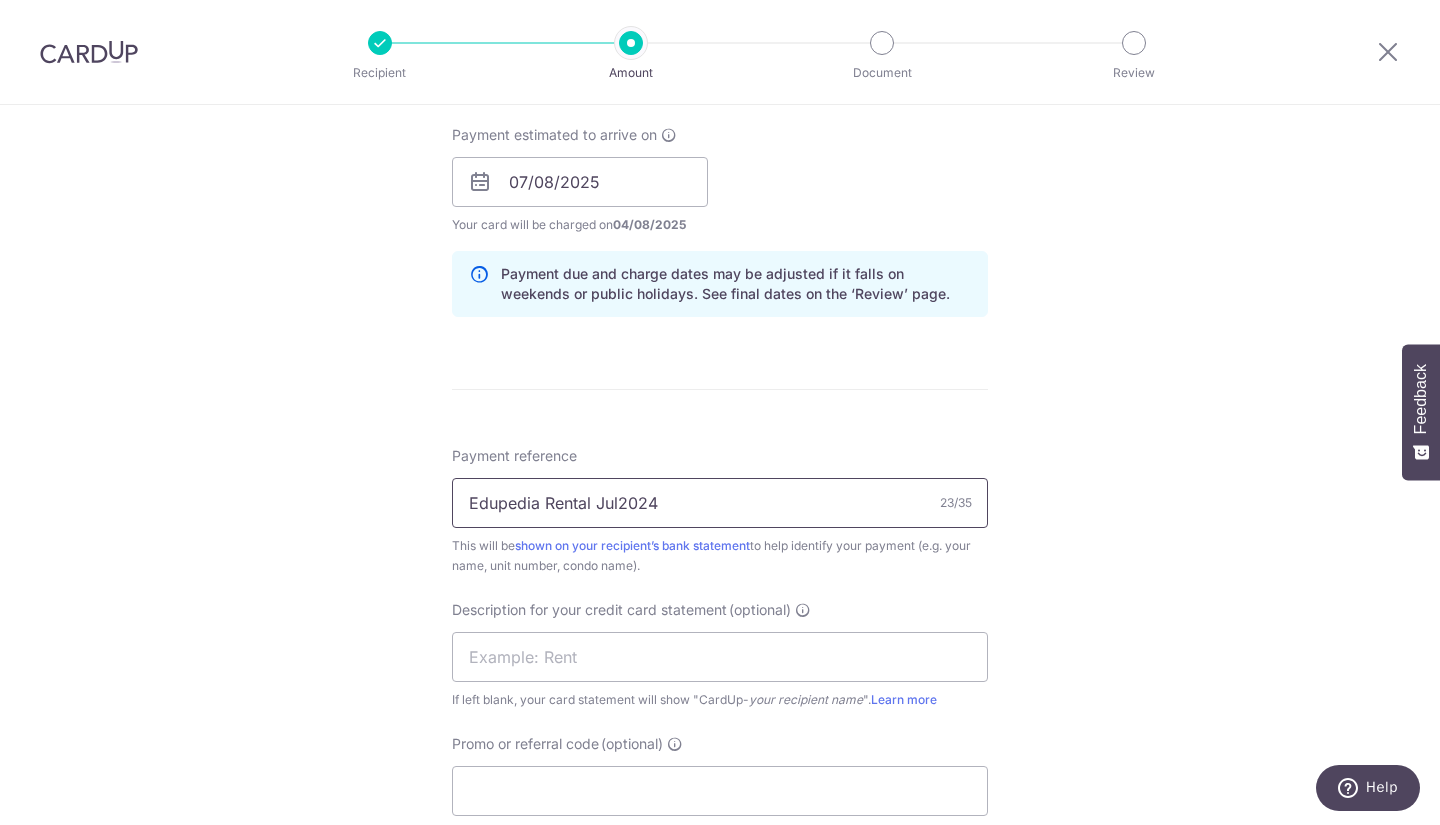 drag, startPoint x: 680, startPoint y: 510, endPoint x: 594, endPoint y: 509, distance: 86.00581 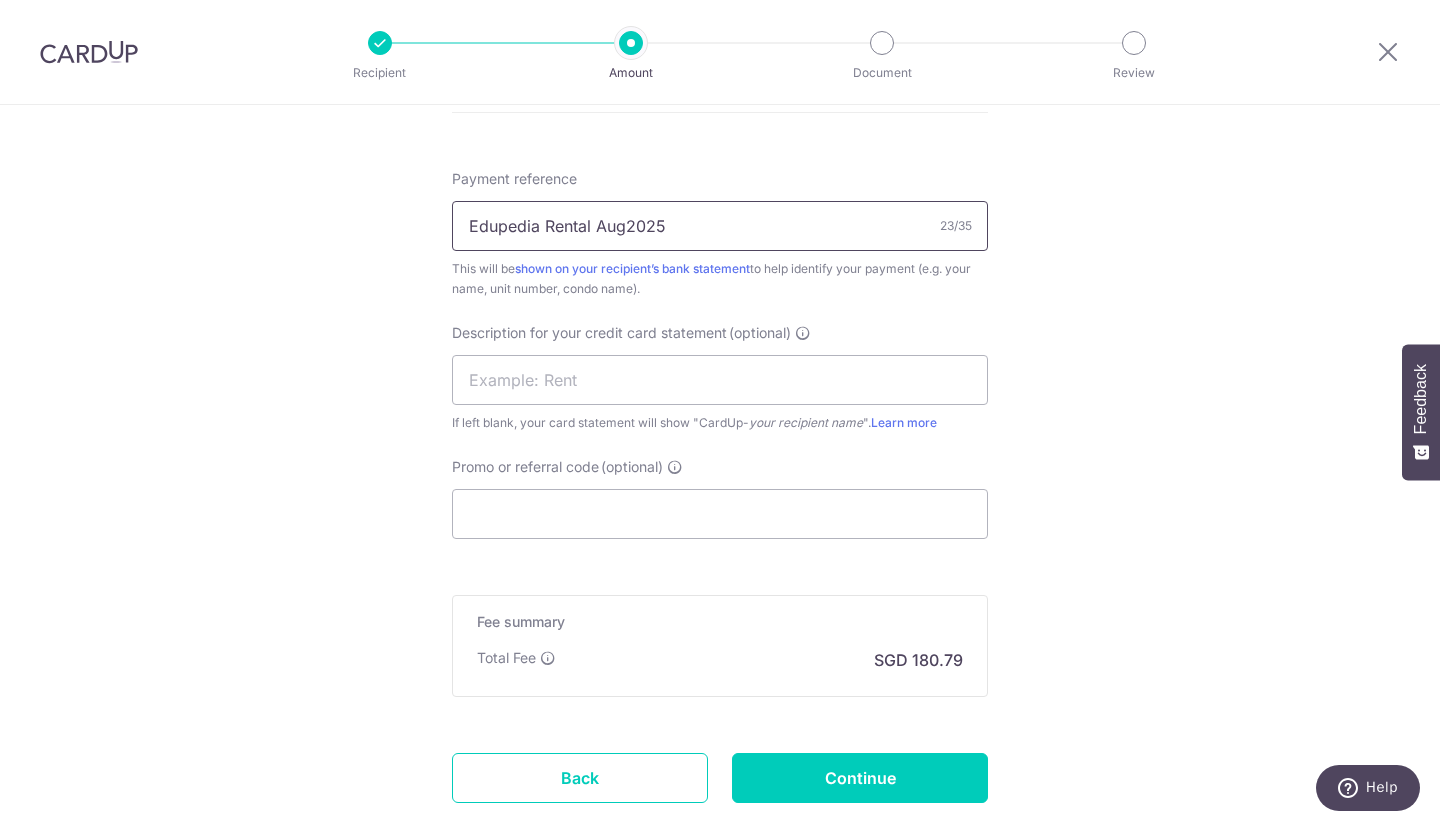 scroll, scrollTop: 1200, scrollLeft: 0, axis: vertical 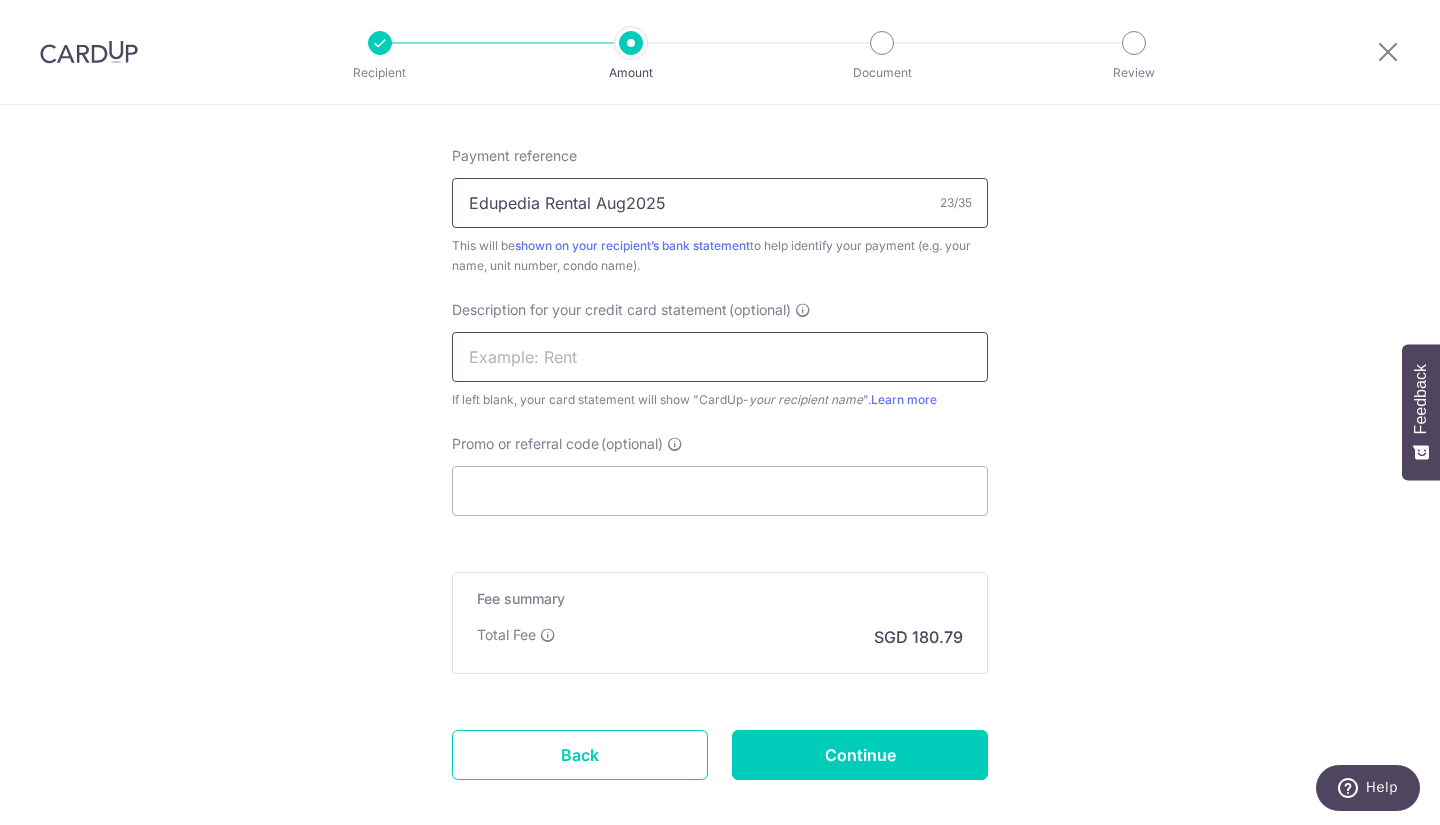 type on "Edupedia Rental Aug2025" 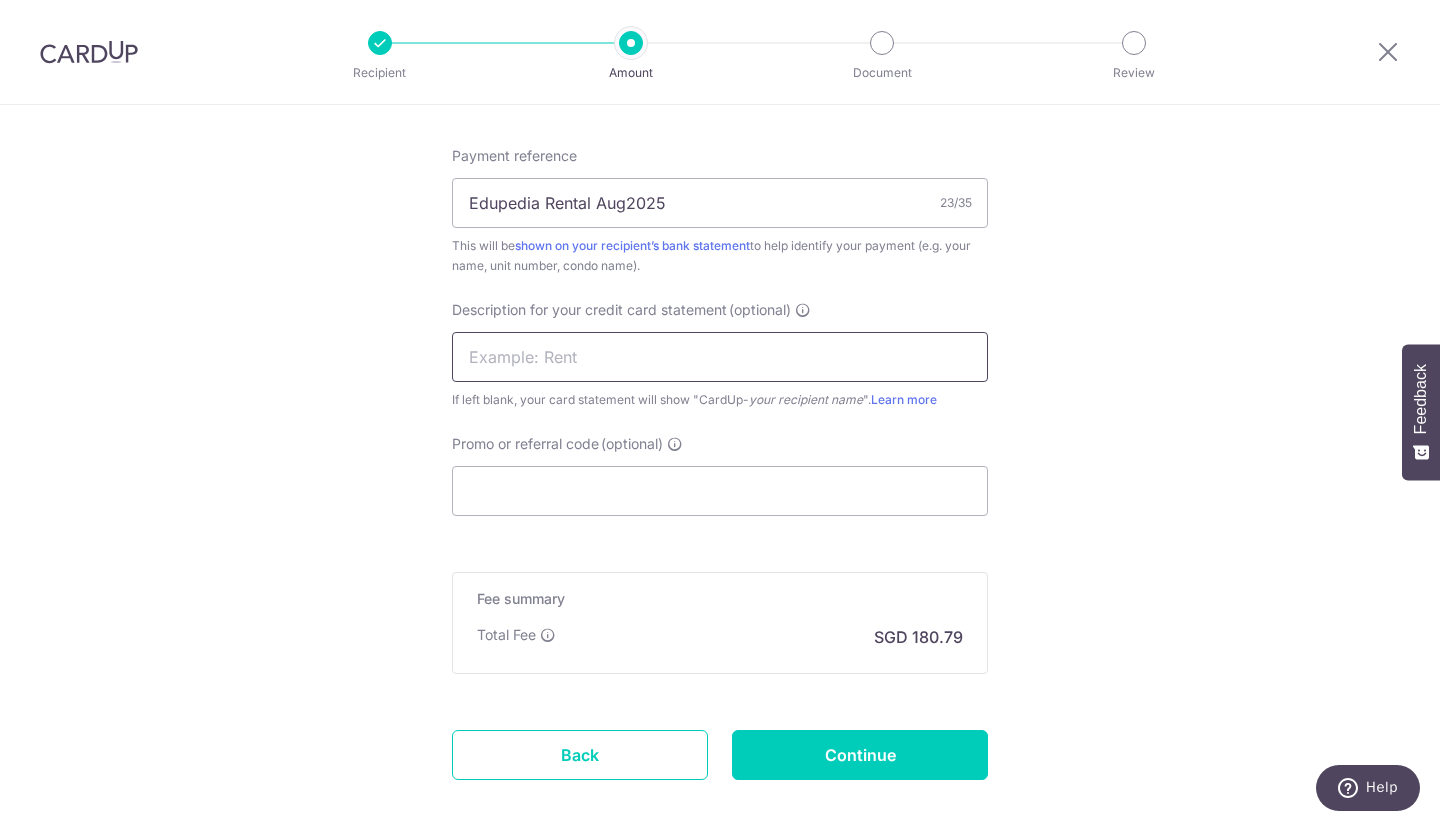 click at bounding box center [720, 357] 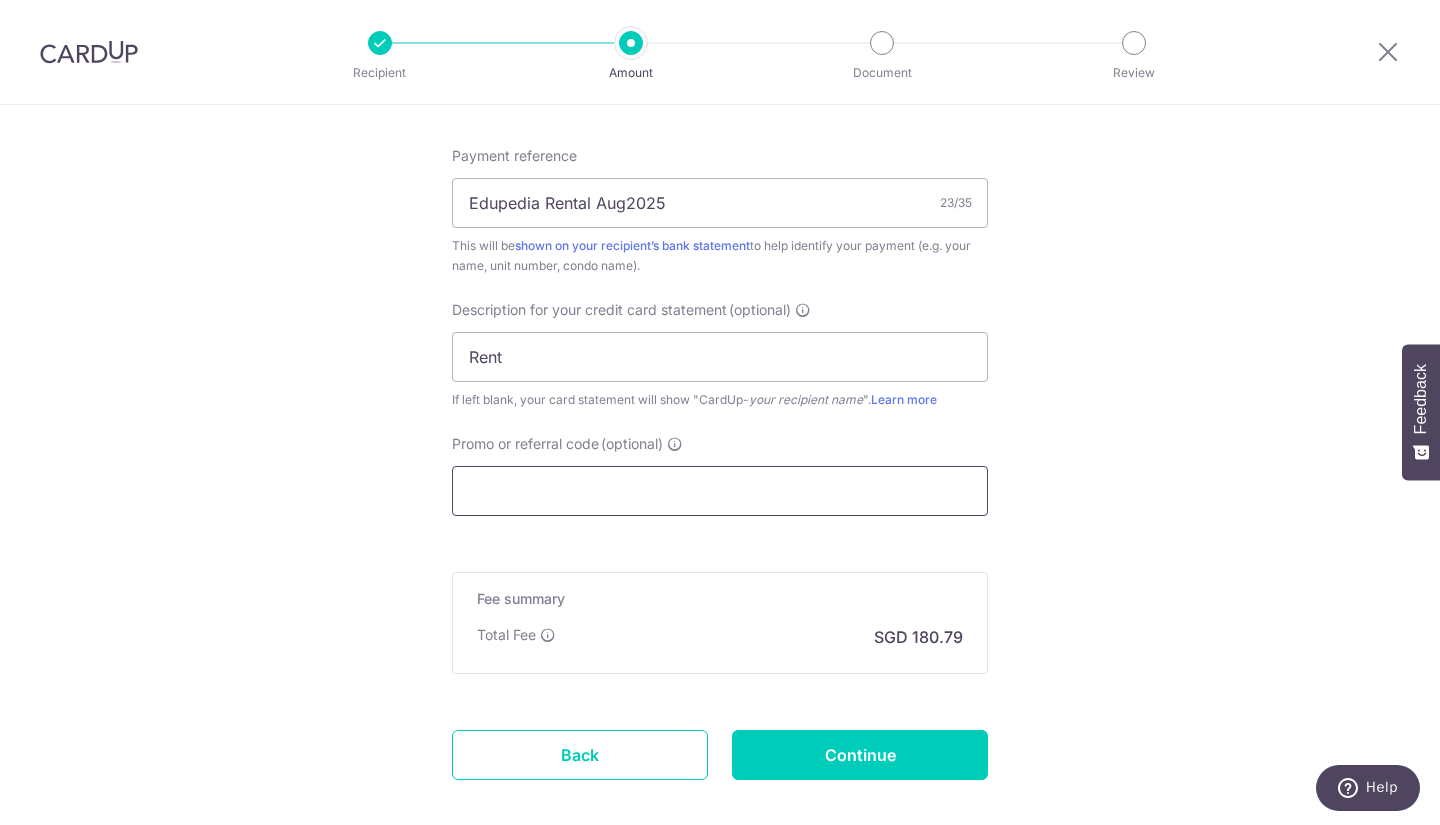 click on "Promo or referral code
(optional)" at bounding box center (720, 491) 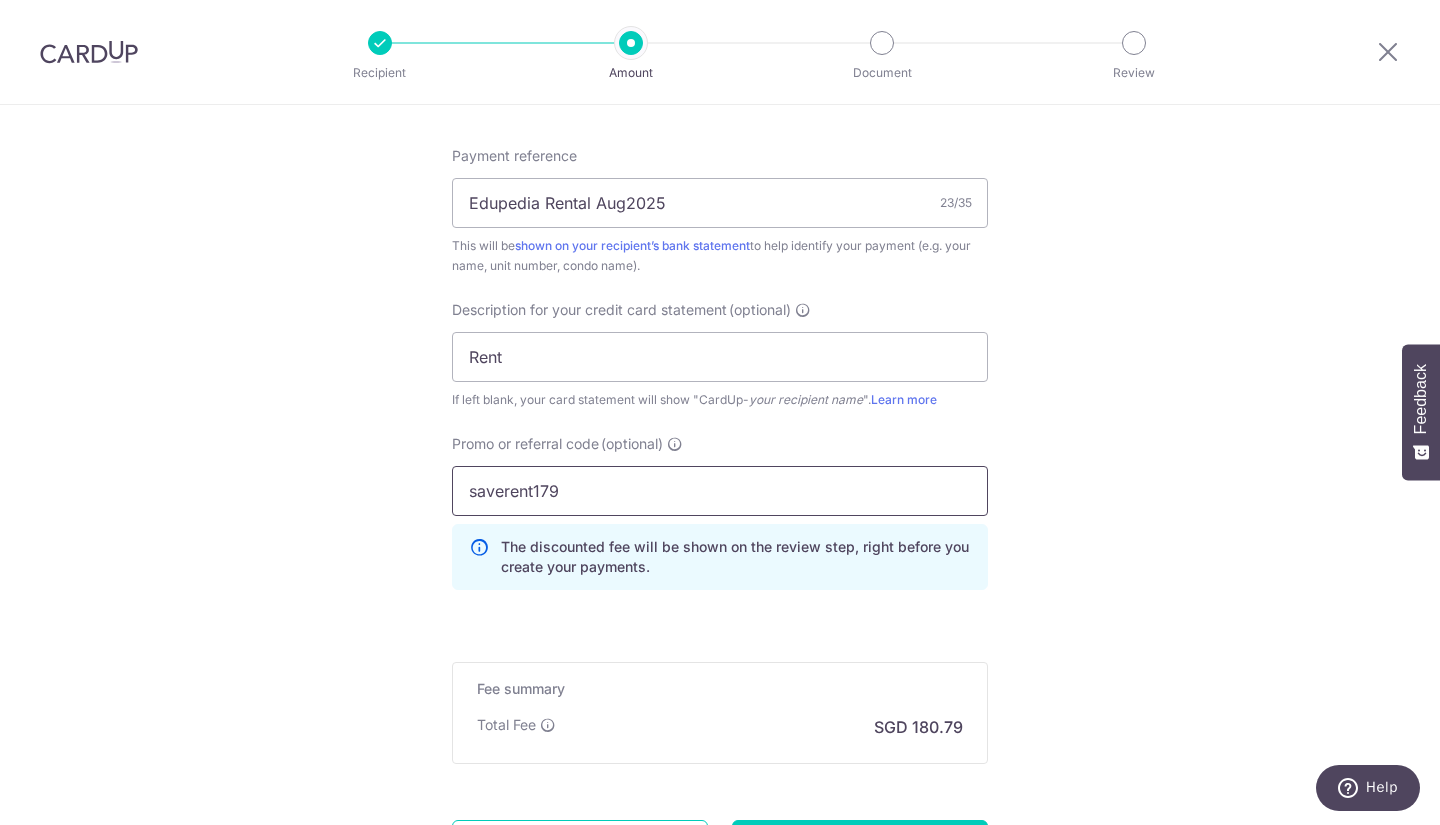 scroll, scrollTop: 1395, scrollLeft: 0, axis: vertical 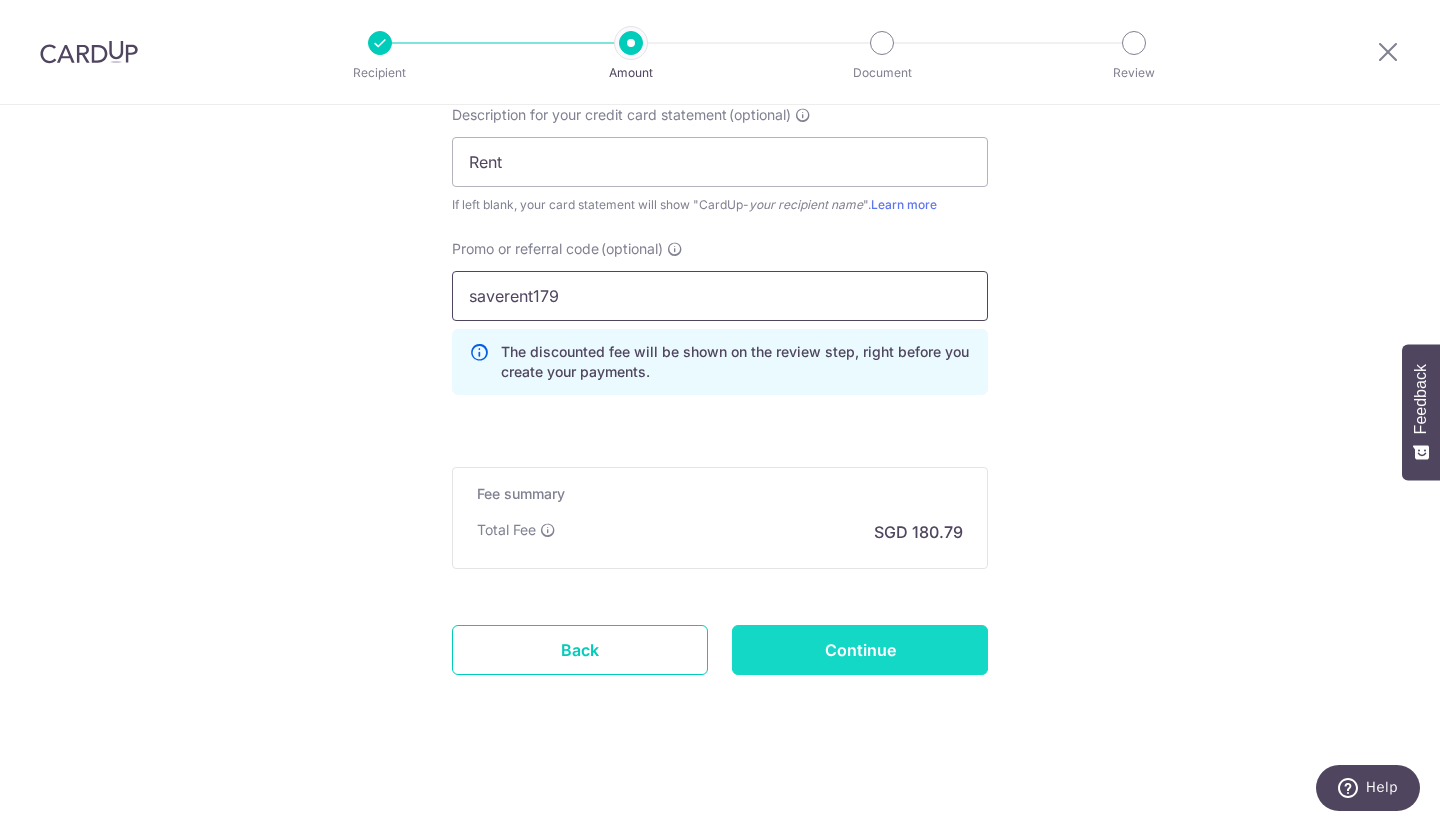 type on "saverent179" 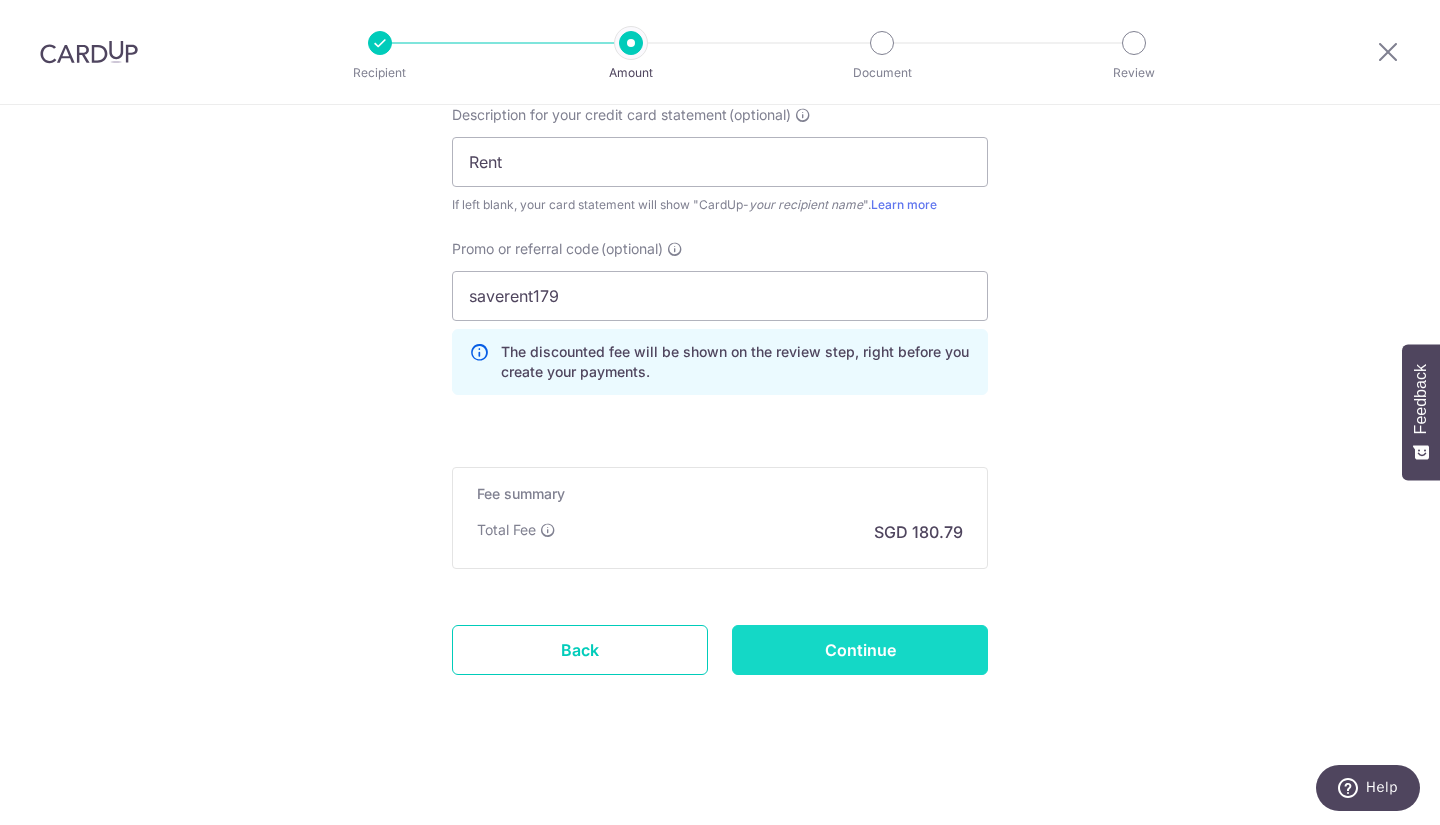 click on "Continue" at bounding box center [860, 650] 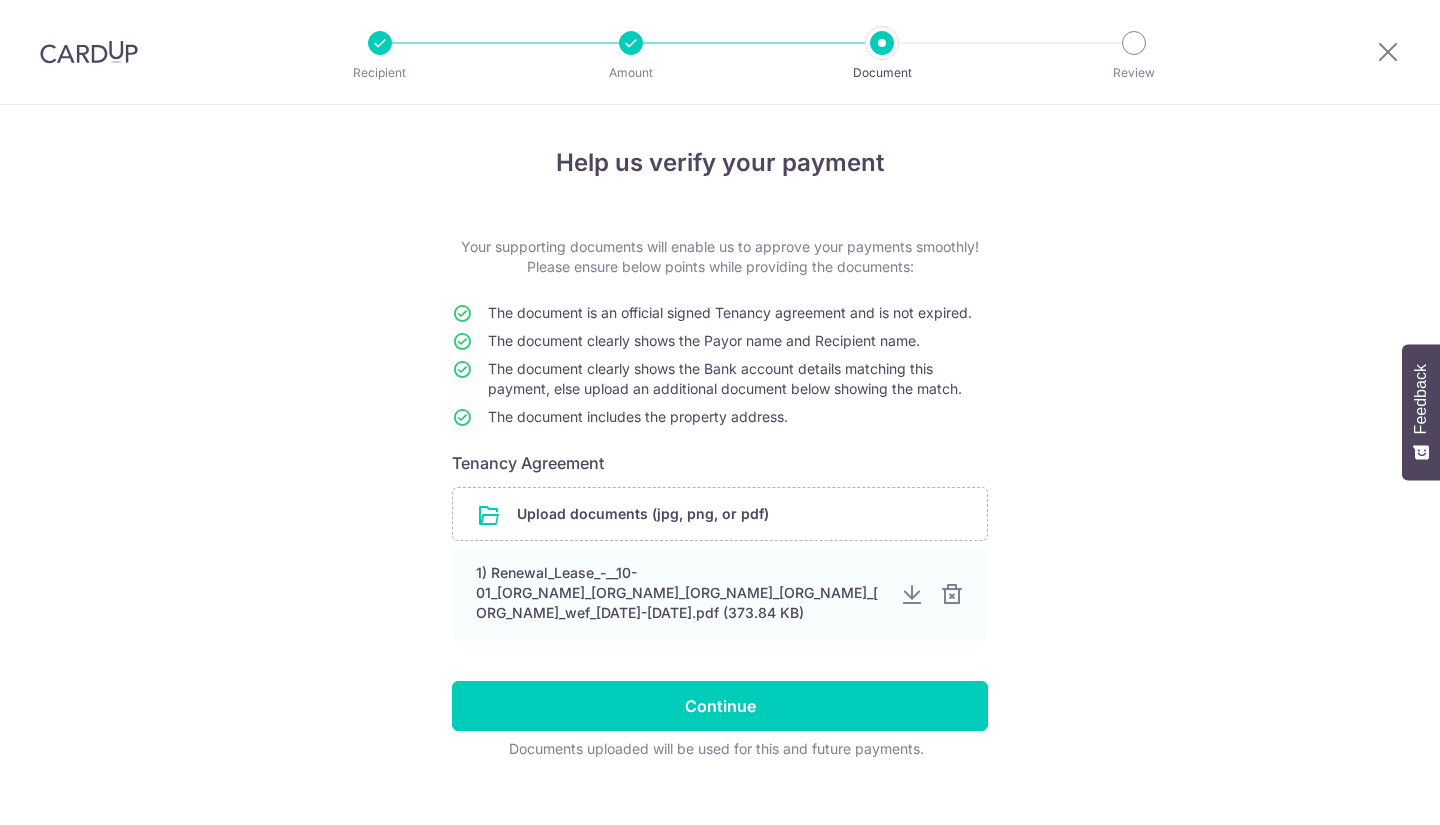 scroll, scrollTop: 0, scrollLeft: 0, axis: both 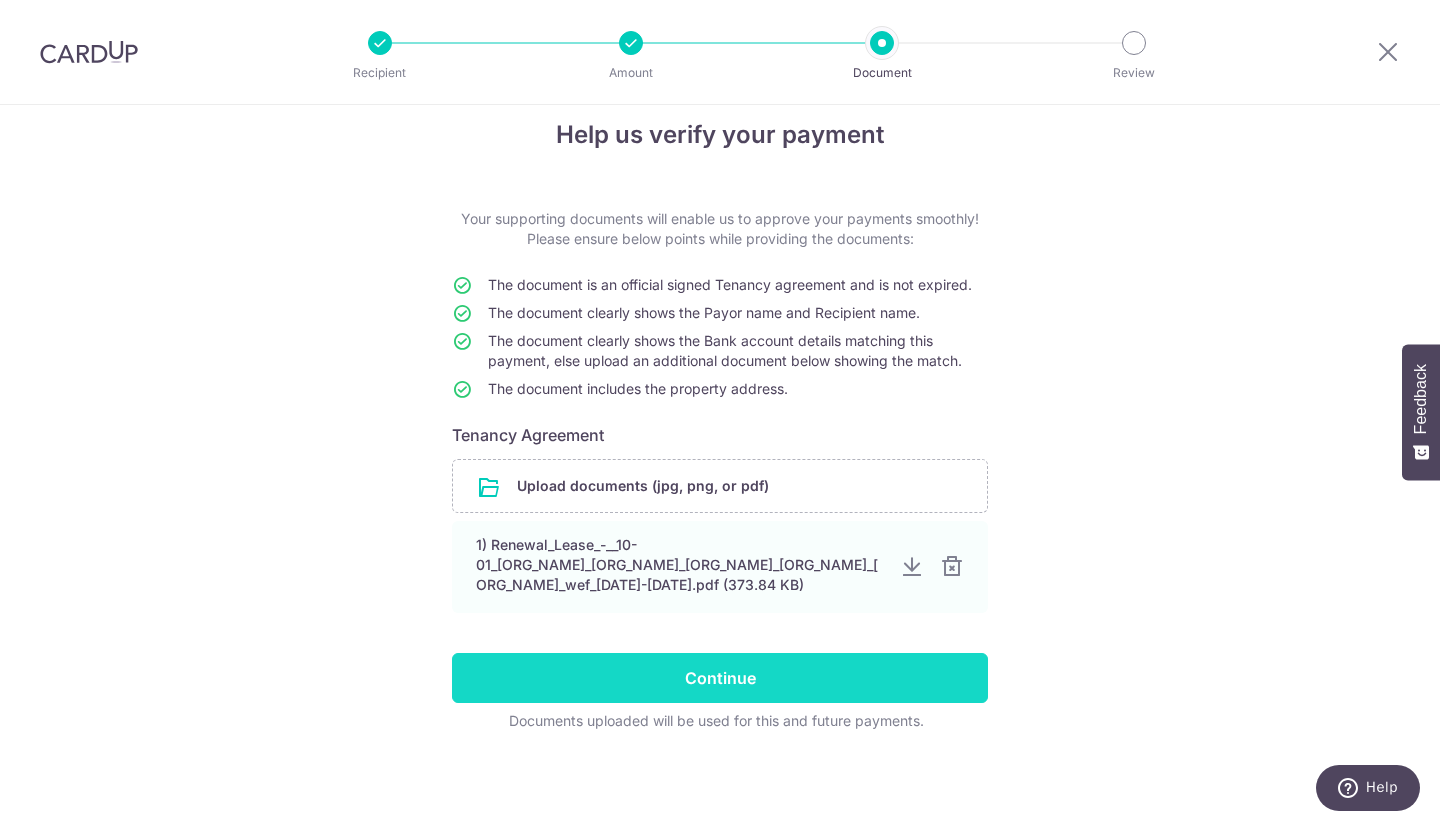 click on "Continue" at bounding box center [720, 678] 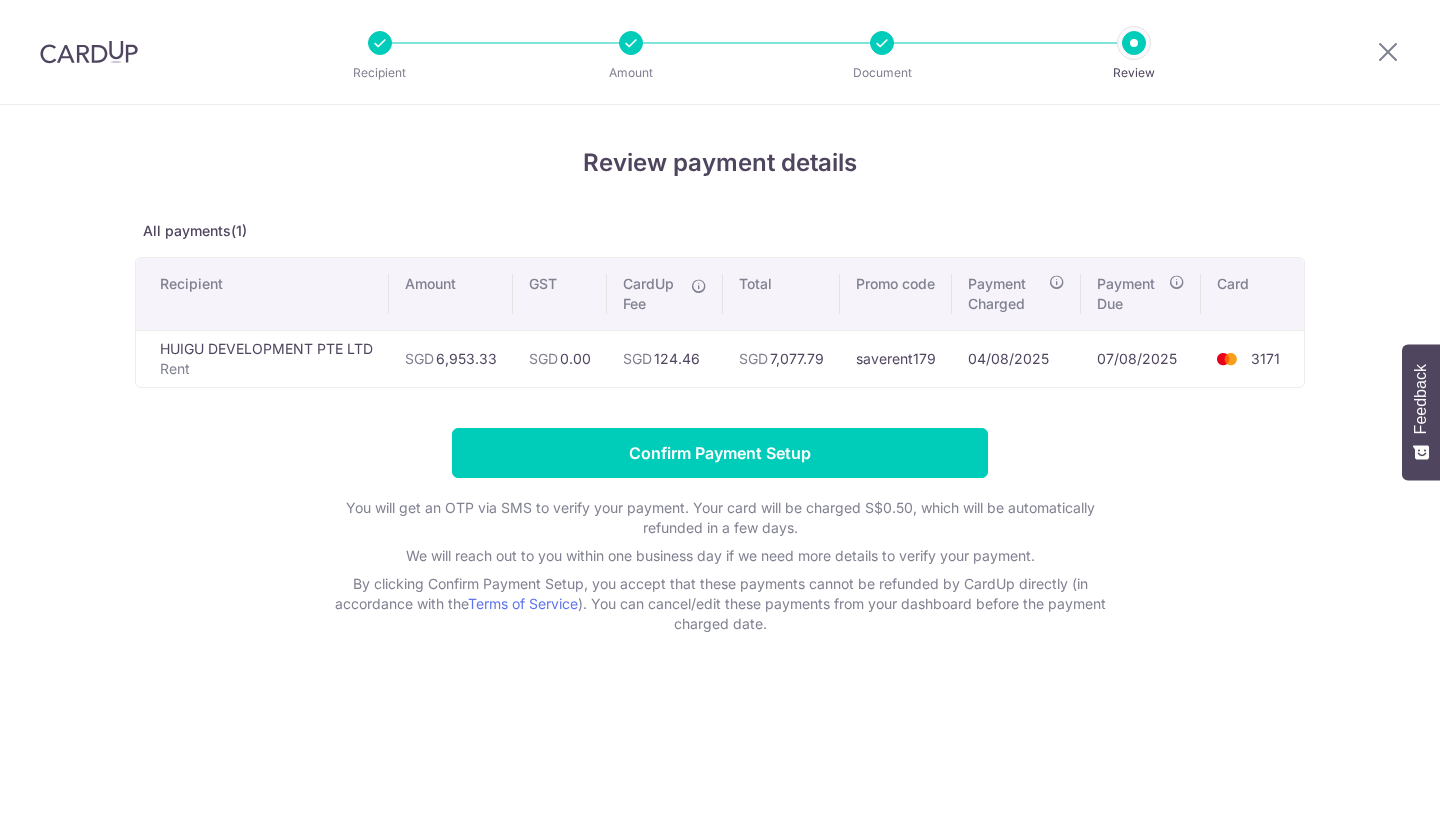 scroll, scrollTop: 0, scrollLeft: 0, axis: both 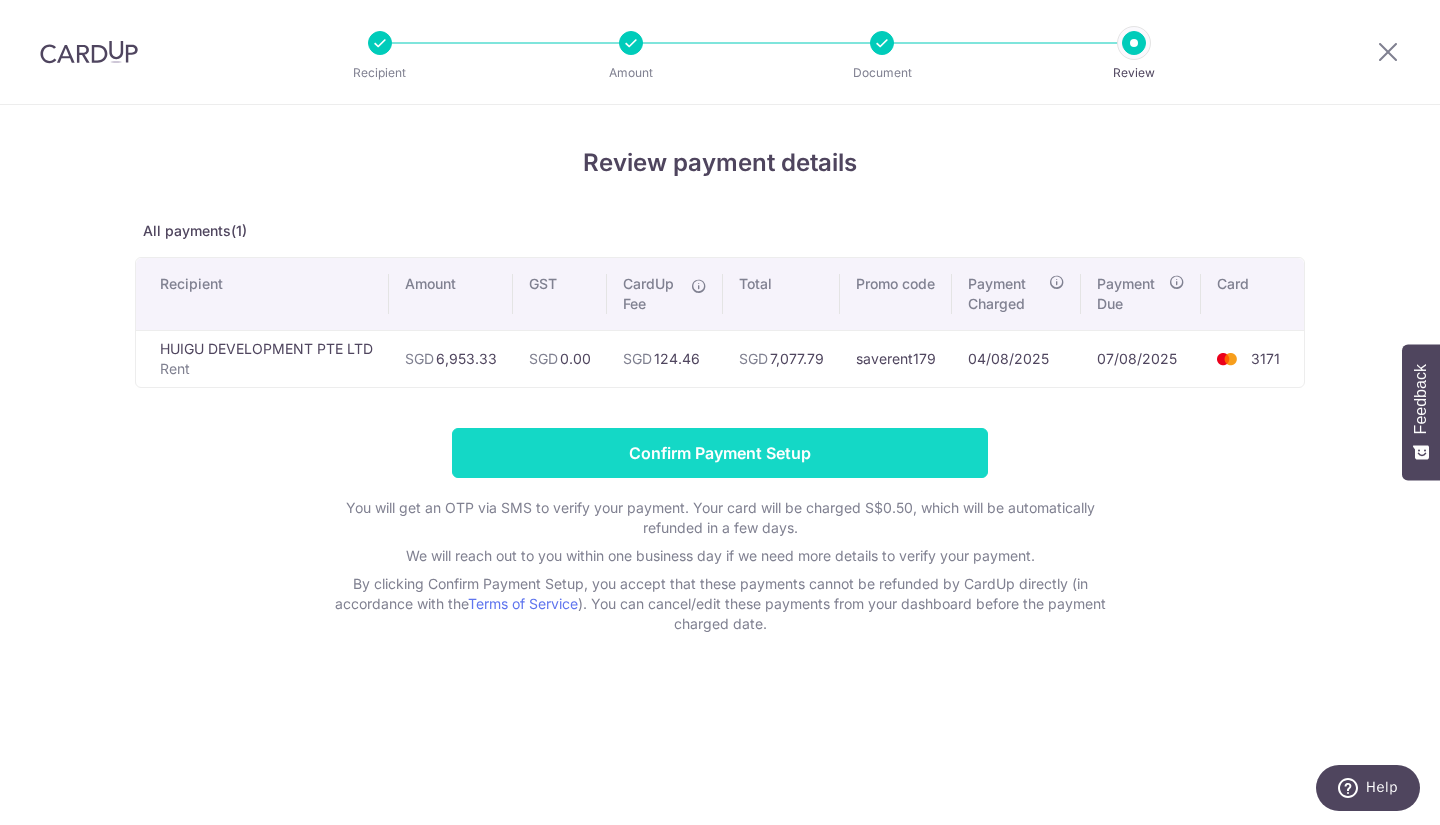 click on "Confirm Payment Setup" at bounding box center (720, 453) 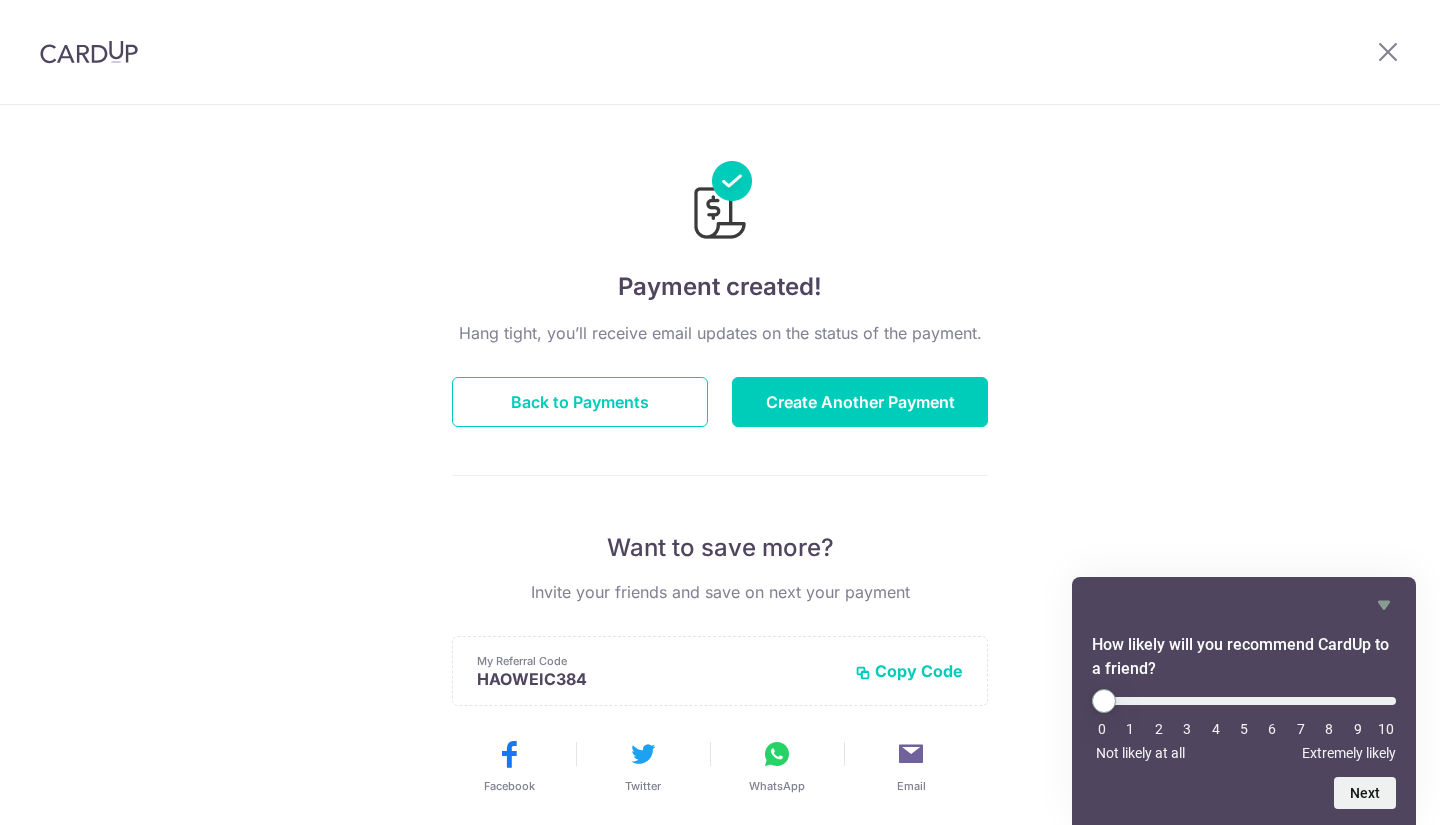 scroll, scrollTop: 0, scrollLeft: 0, axis: both 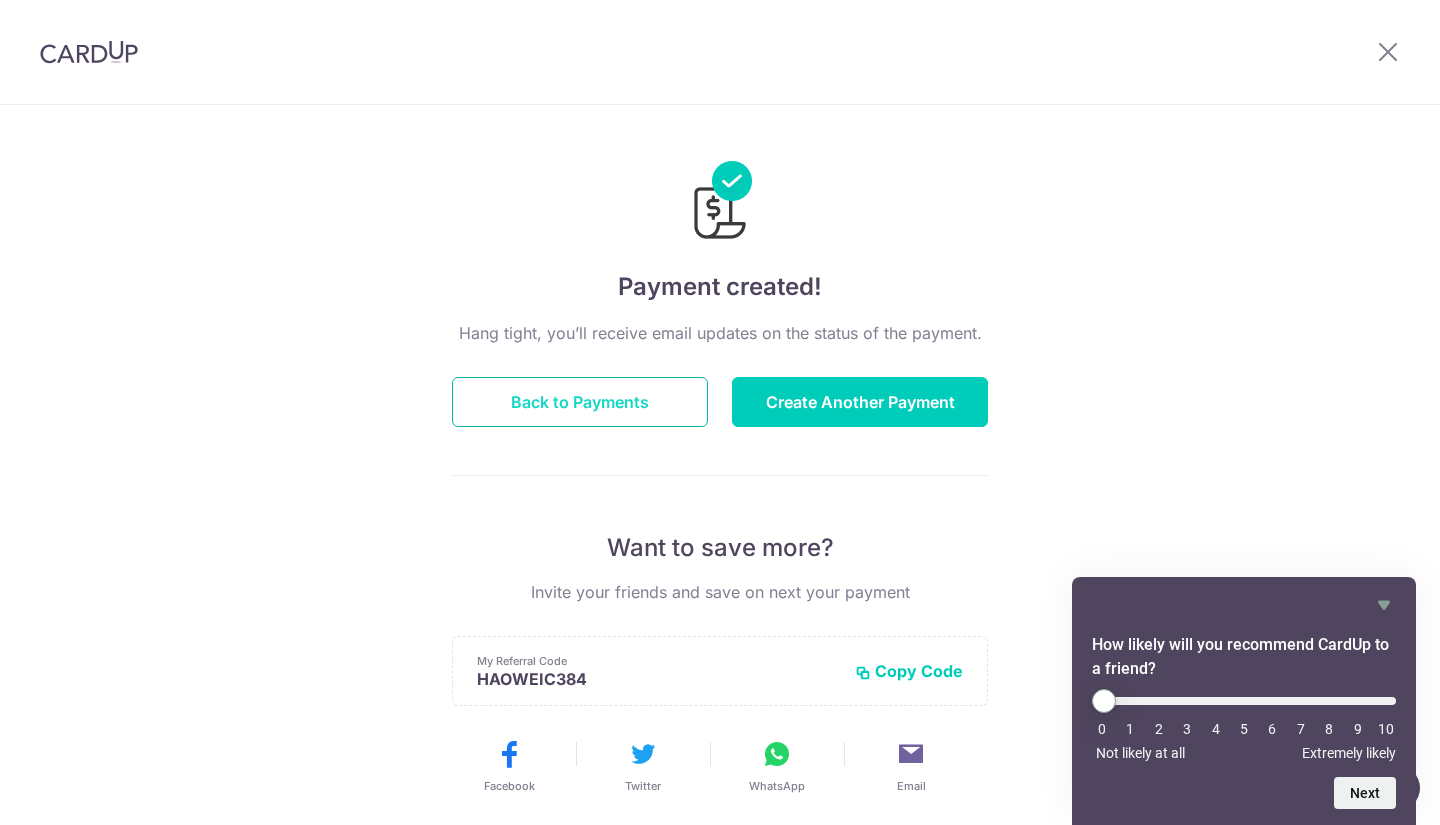 click on "Back to Payments" at bounding box center [580, 402] 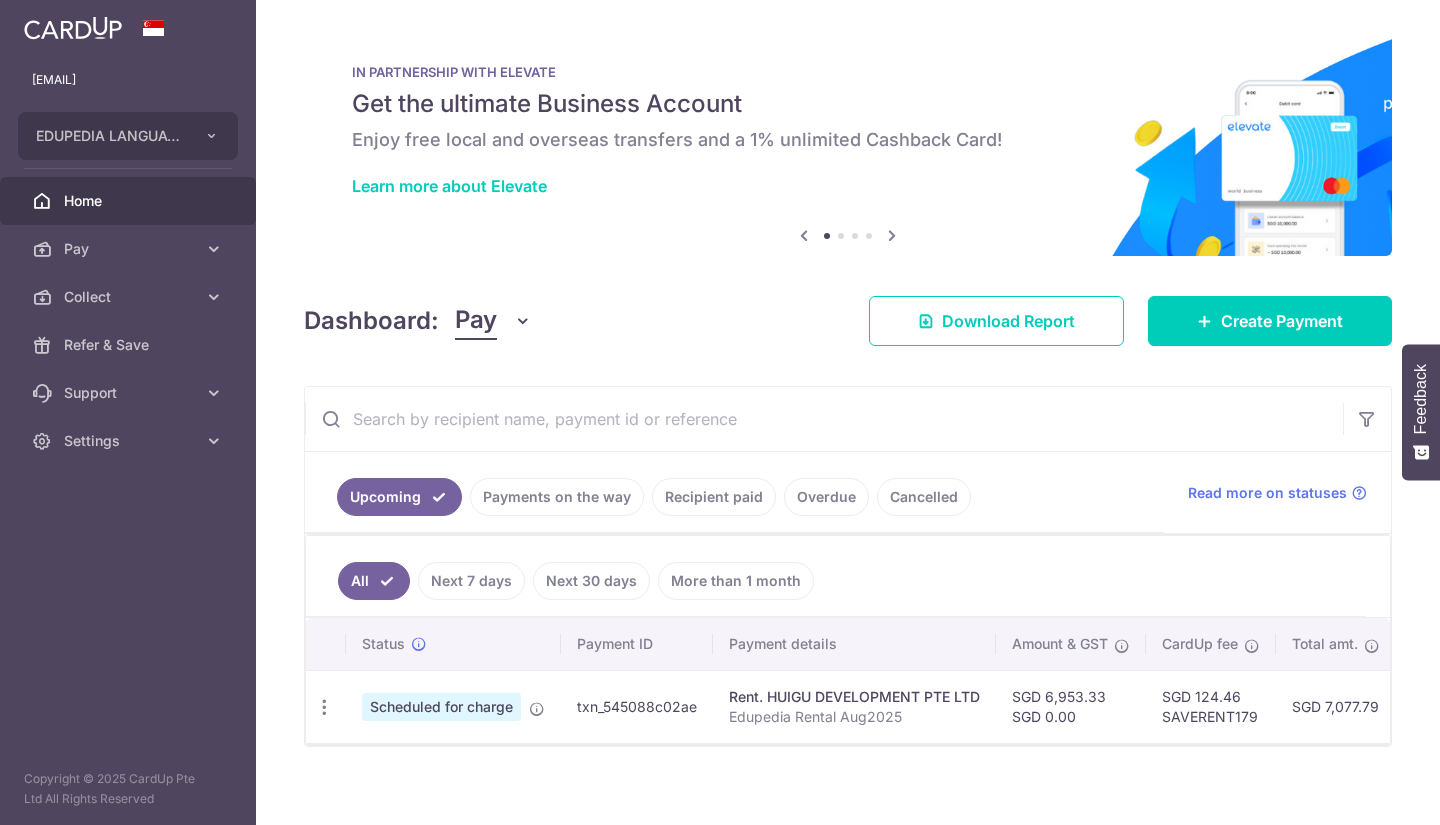 scroll, scrollTop: 0, scrollLeft: 0, axis: both 